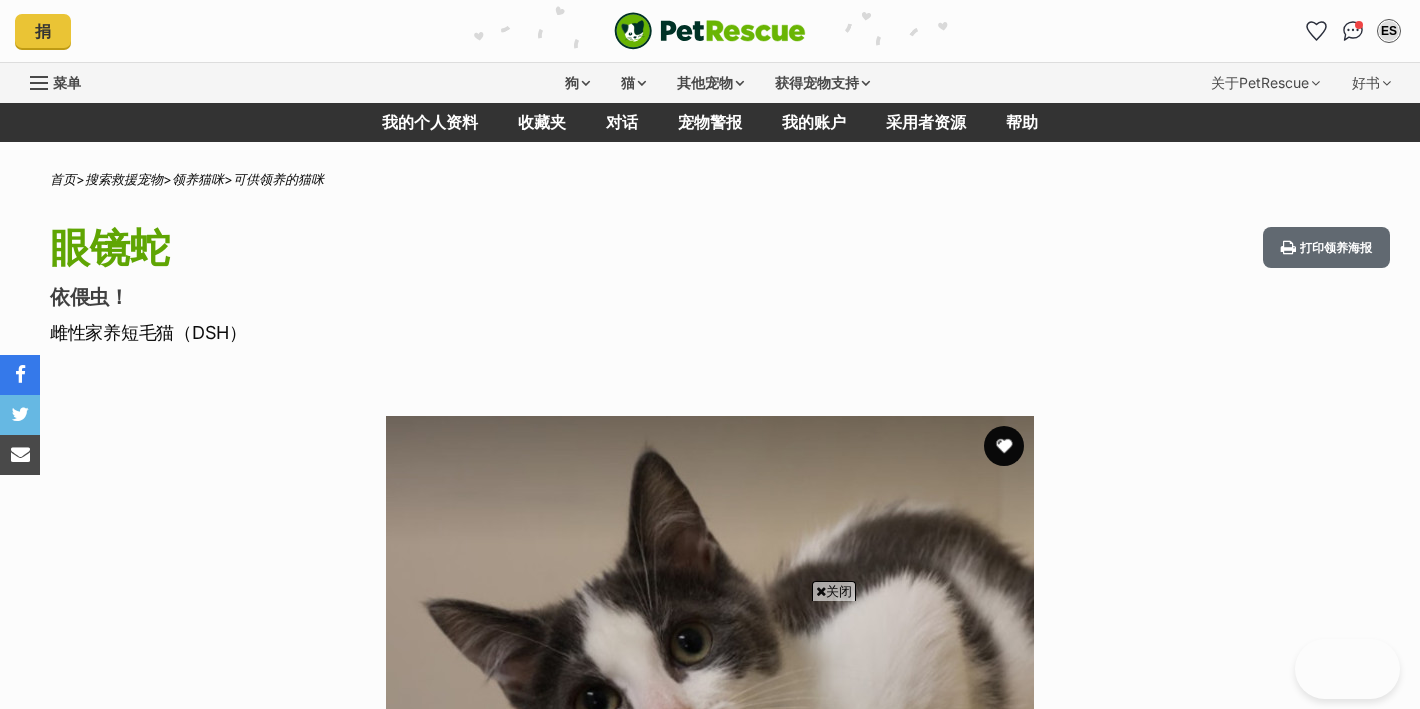 scroll, scrollTop: 1311, scrollLeft: 0, axis: vertical 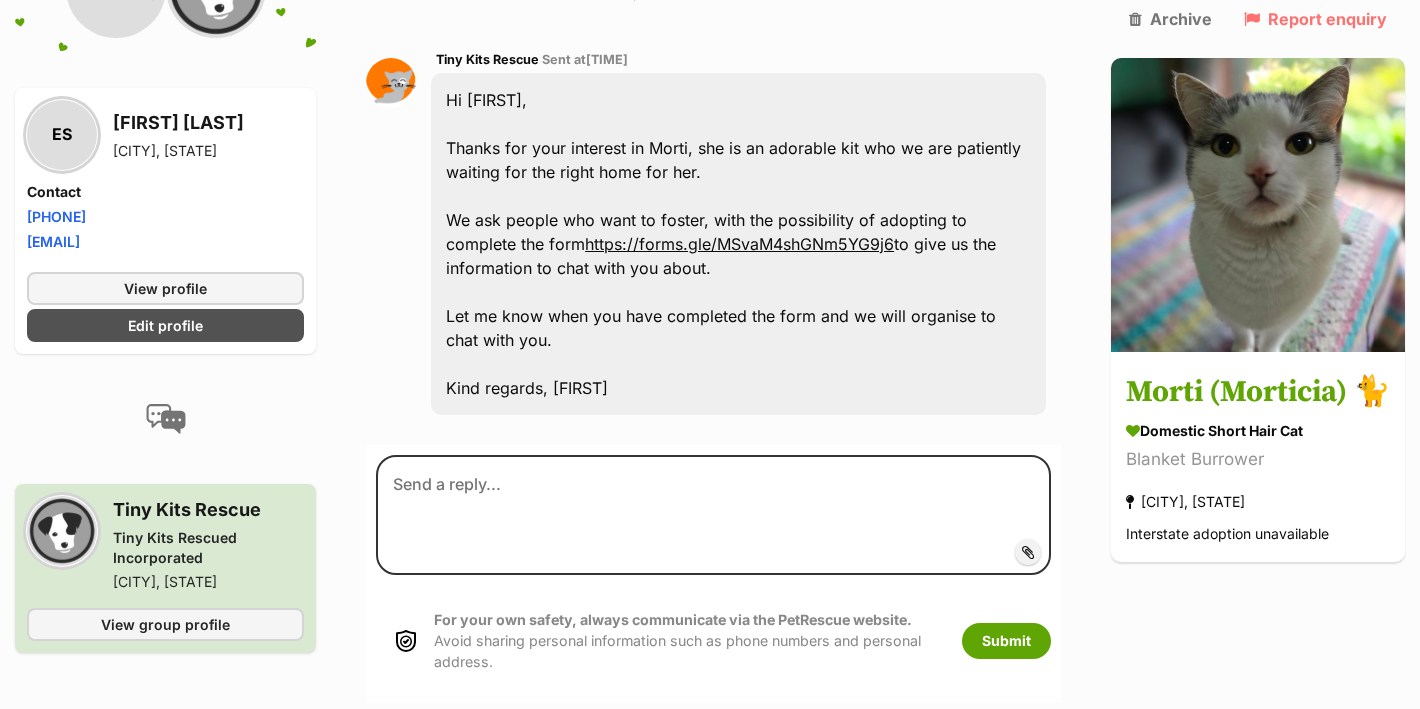 click on "https://forms.gle/MSvaM4shGNm5YG9j6" at bounding box center [739, 244] 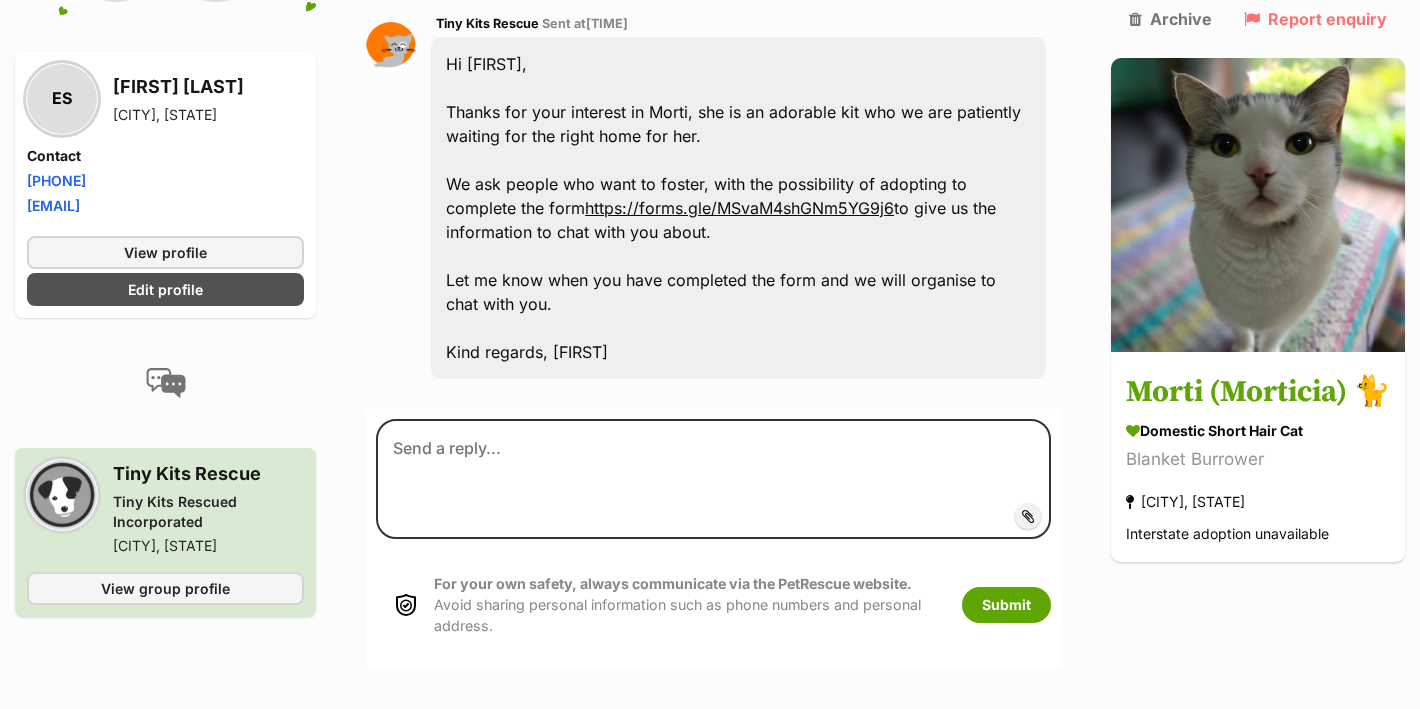 scroll, scrollTop: 971, scrollLeft: 0, axis: vertical 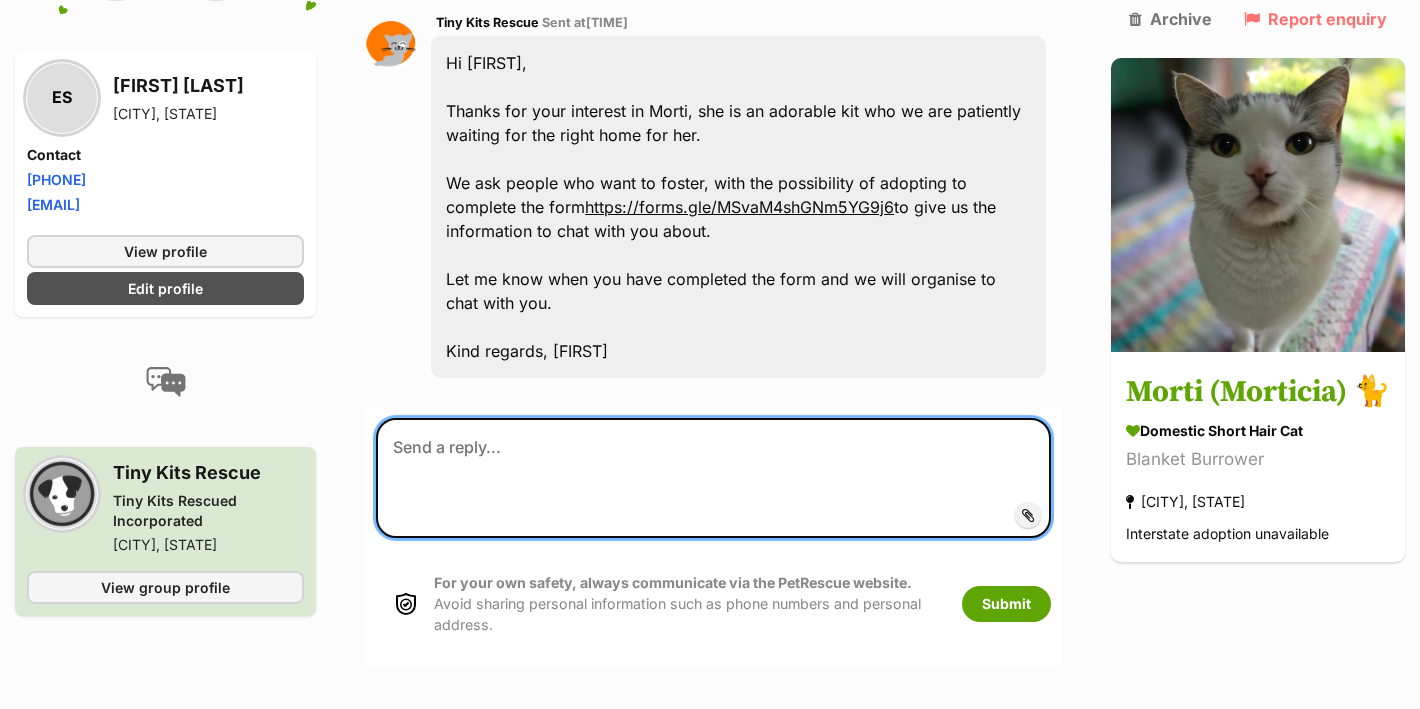 click at bounding box center [713, 478] 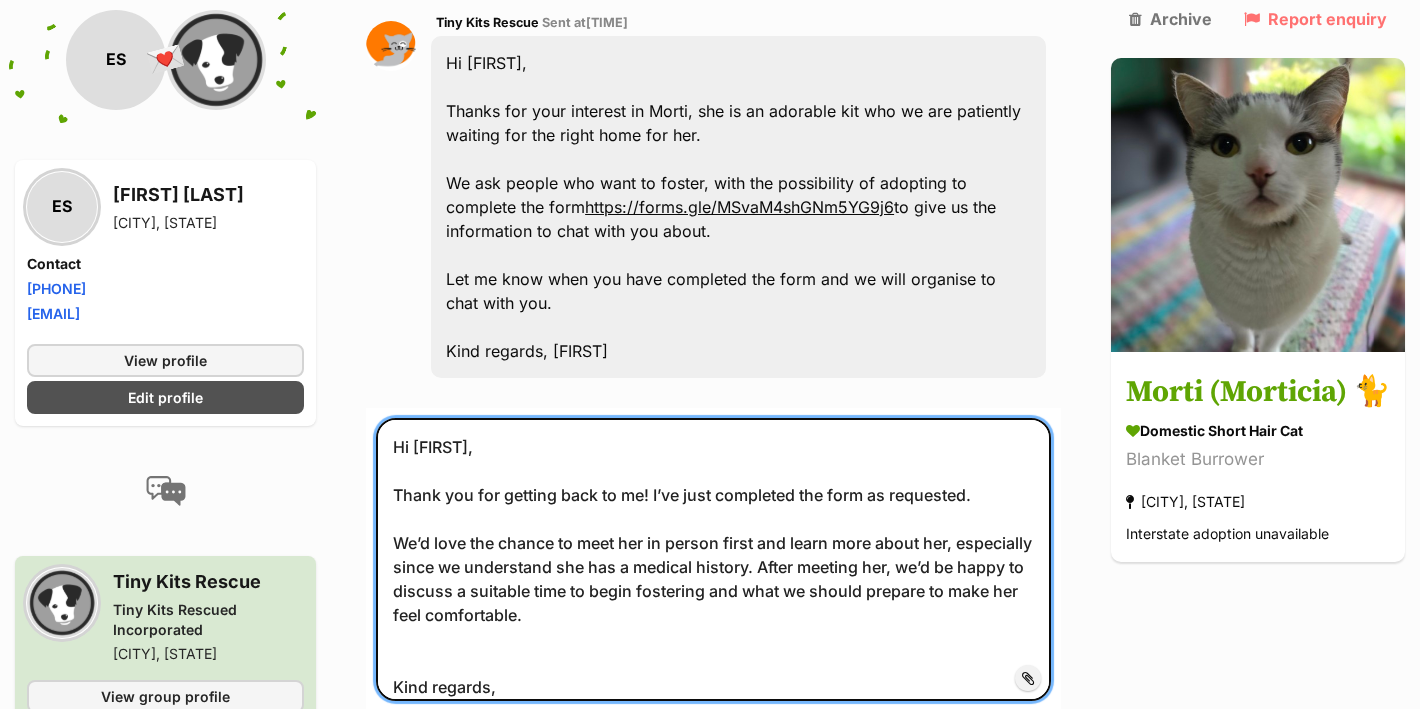 scroll, scrollTop: 21, scrollLeft: 0, axis: vertical 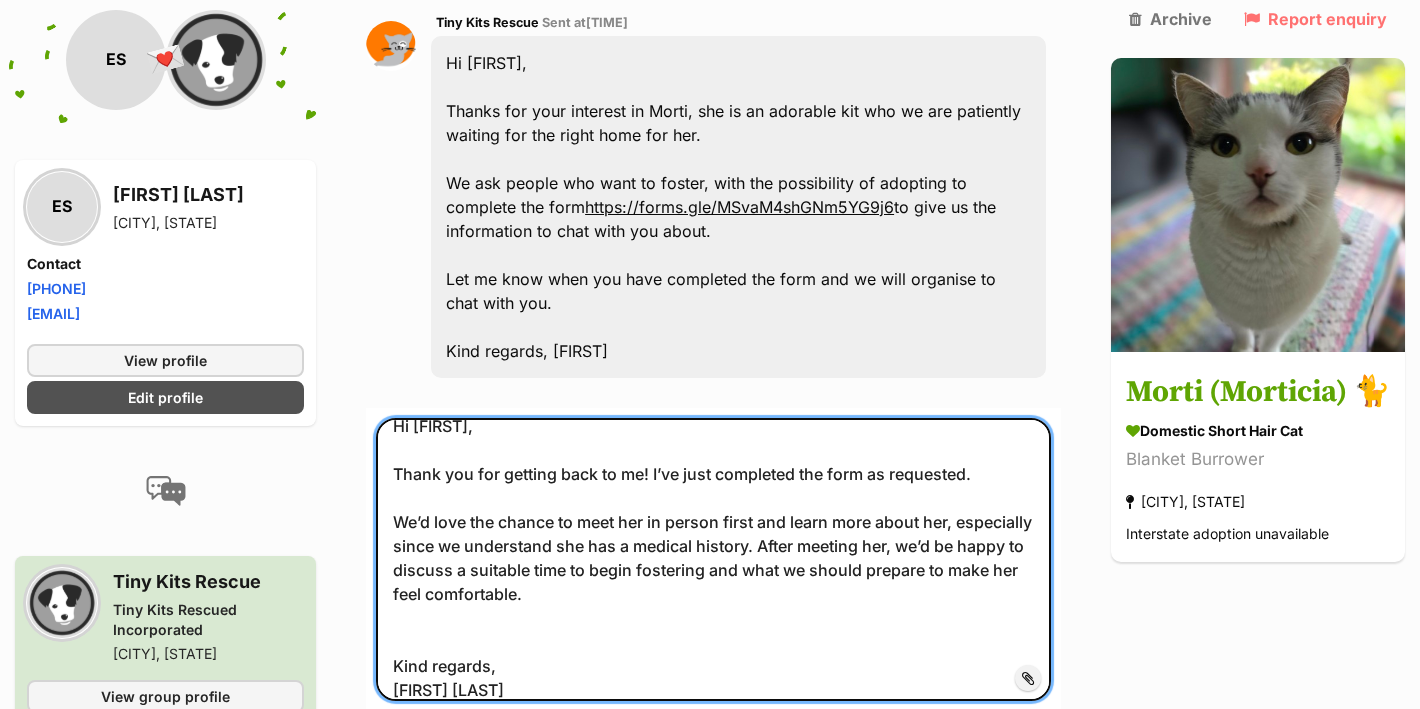click on "Hi Jenny,
Thank you for getting back to me! I’ve just completed the form as requested.
We’d love the chance to meet her in person first and learn more about her, especially since we understand she has a medical history. After meeting her, we’d be happy to discuss a suitable time to begin fostering and what we should prepare to make her feel comfortable.
Kind regards,
Elki Shen" at bounding box center (713, 560) 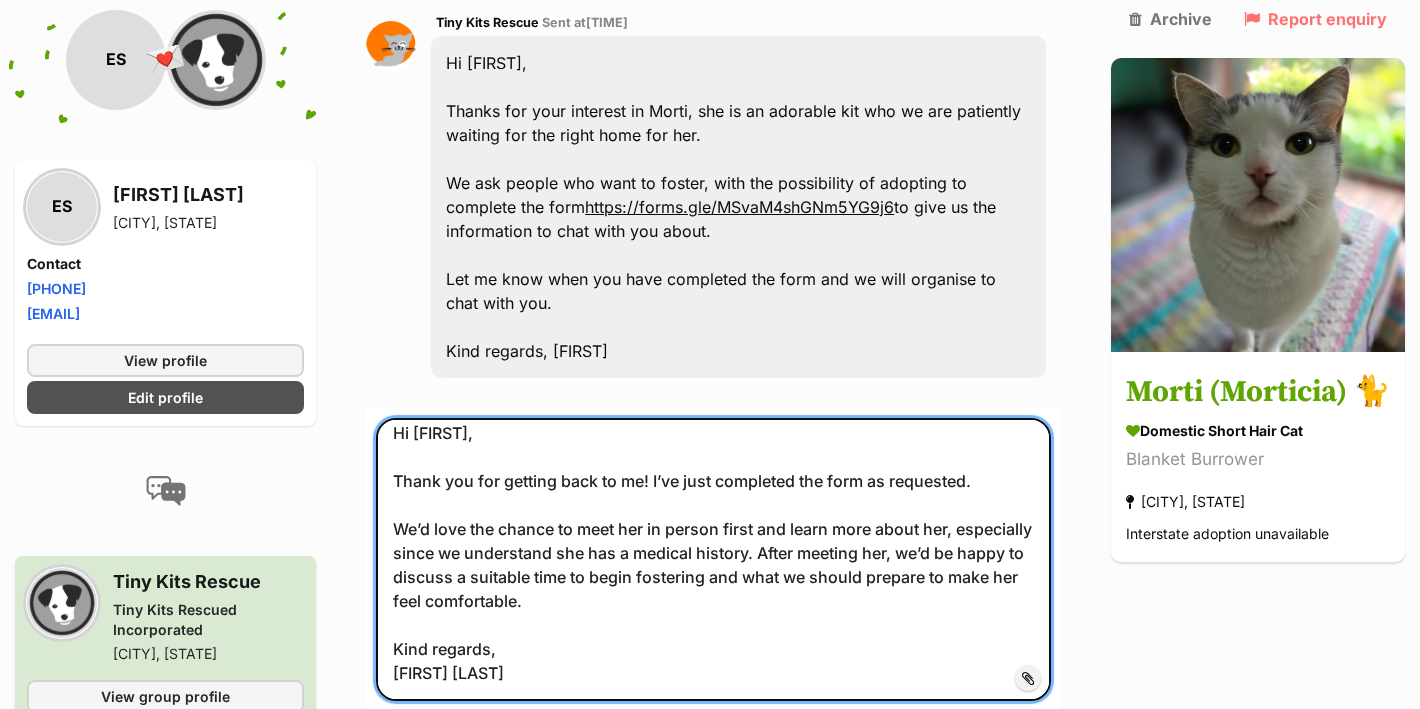 scroll, scrollTop: 14, scrollLeft: 0, axis: vertical 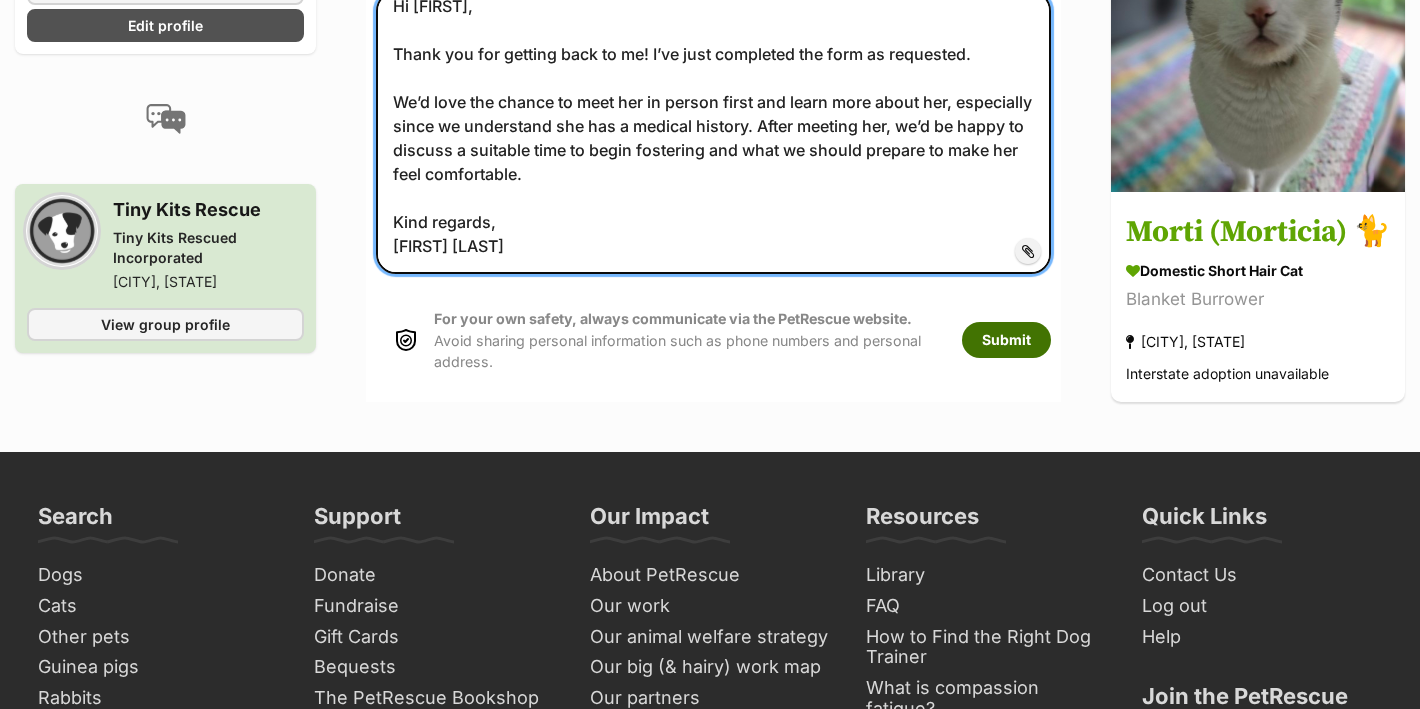 type on "Hi Jenny,
Thank you for getting back to me! I’ve just completed the form as requested.
We’d love the chance to meet her in person first and learn more about her, especially since we understand she has a medical history. After meeting her, we’d be happy to discuss a suitable time to begin fostering and what we should prepare to make her feel comfortable.
Kind regards,
Elki Shen" 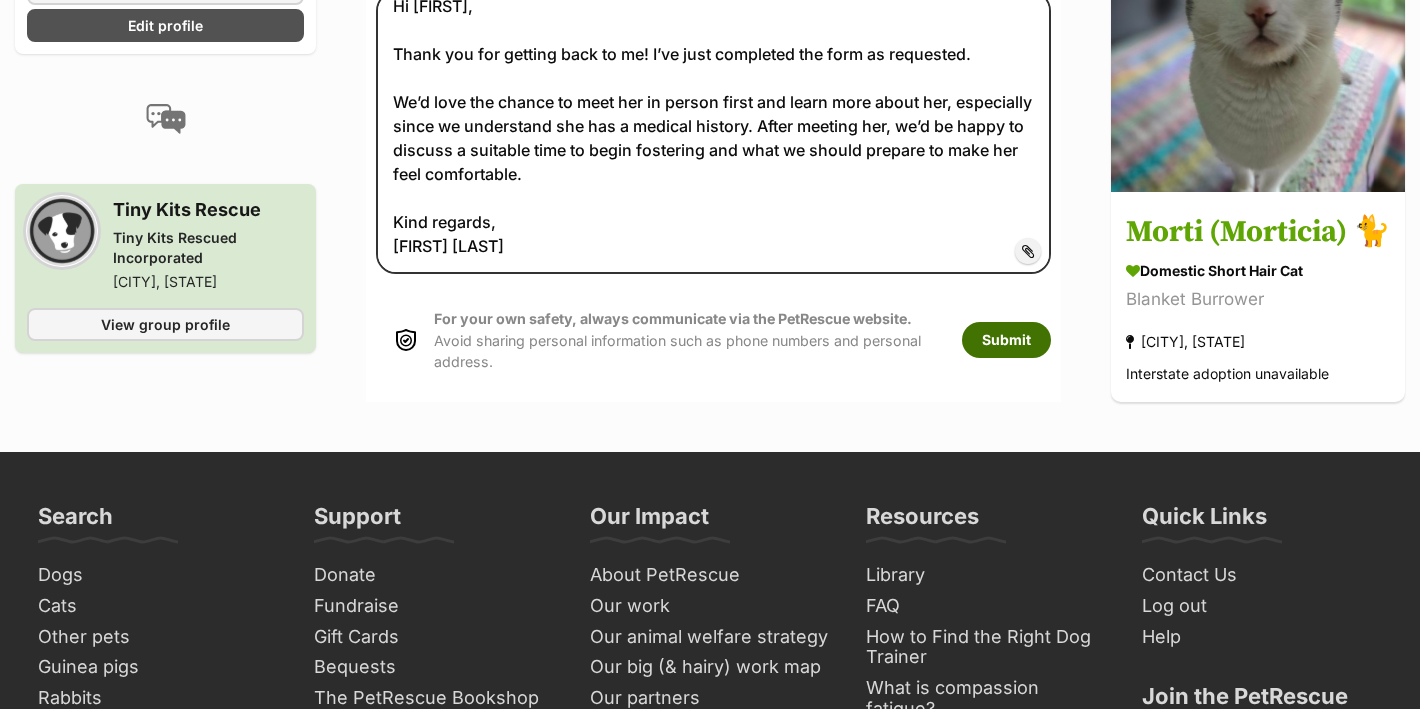 click on "Submit" at bounding box center [1006, 340] 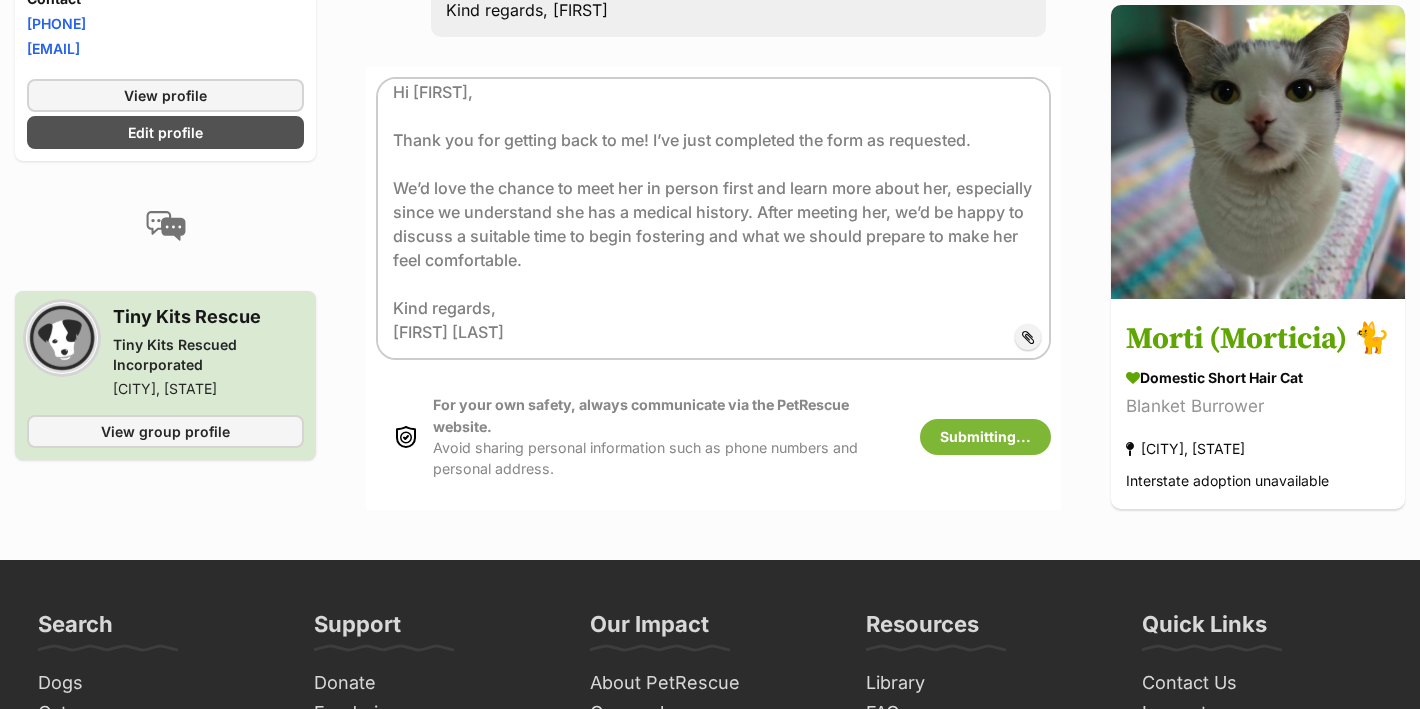 scroll, scrollTop: 1298, scrollLeft: 0, axis: vertical 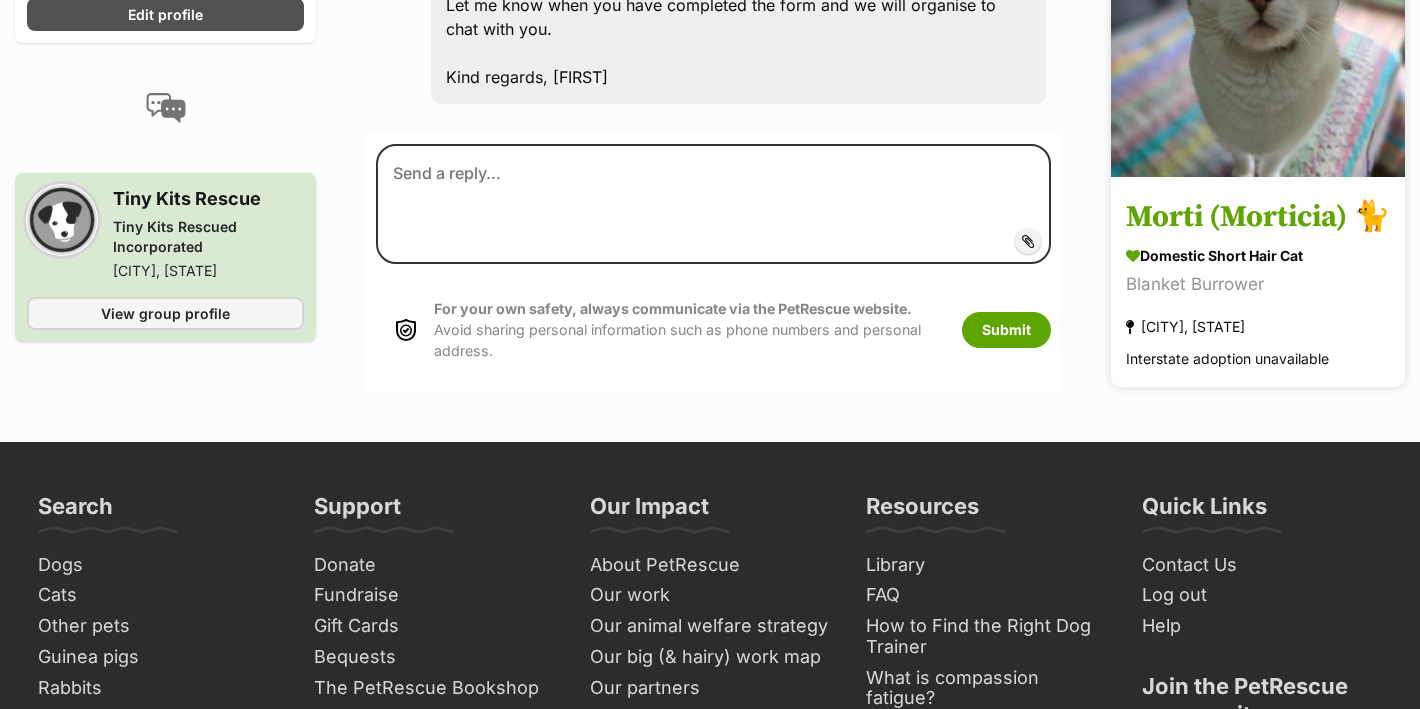 click on "[CITY], [STATE]" at bounding box center [1185, 327] 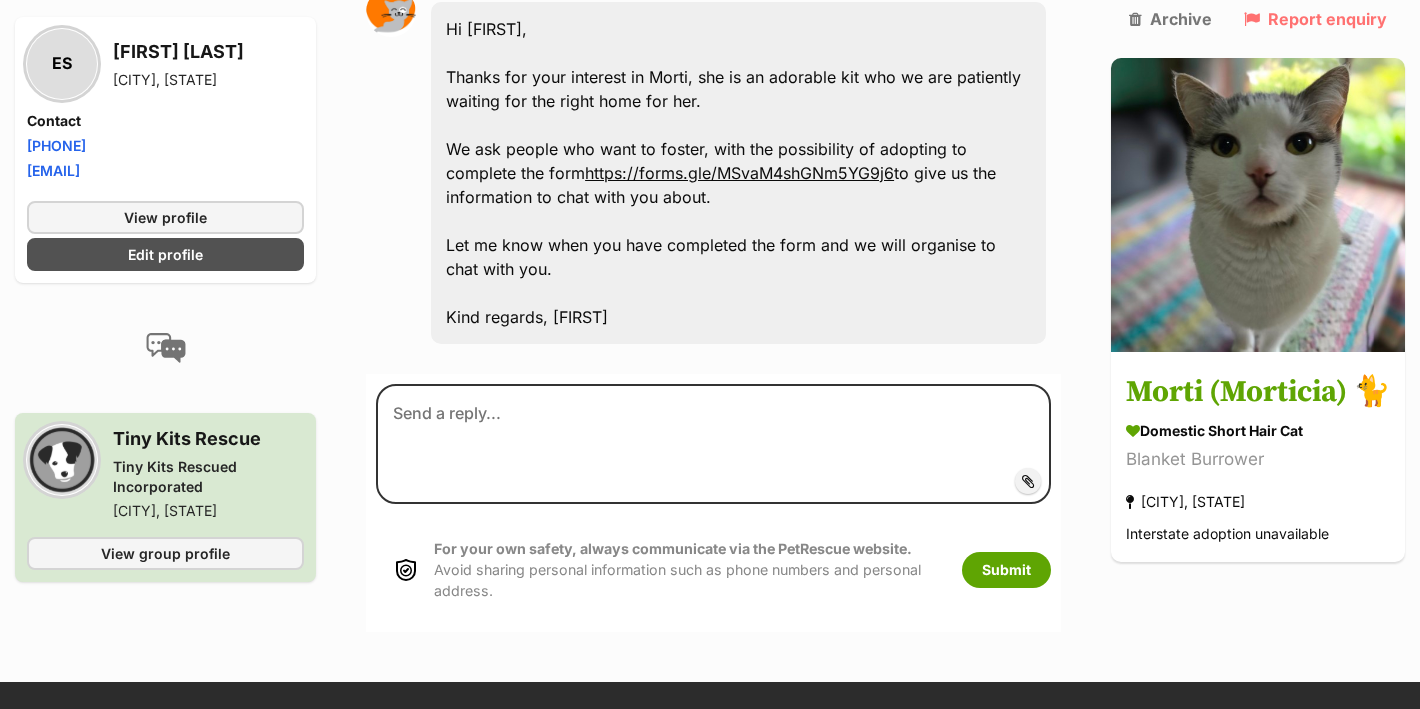 scroll, scrollTop: 1006, scrollLeft: 0, axis: vertical 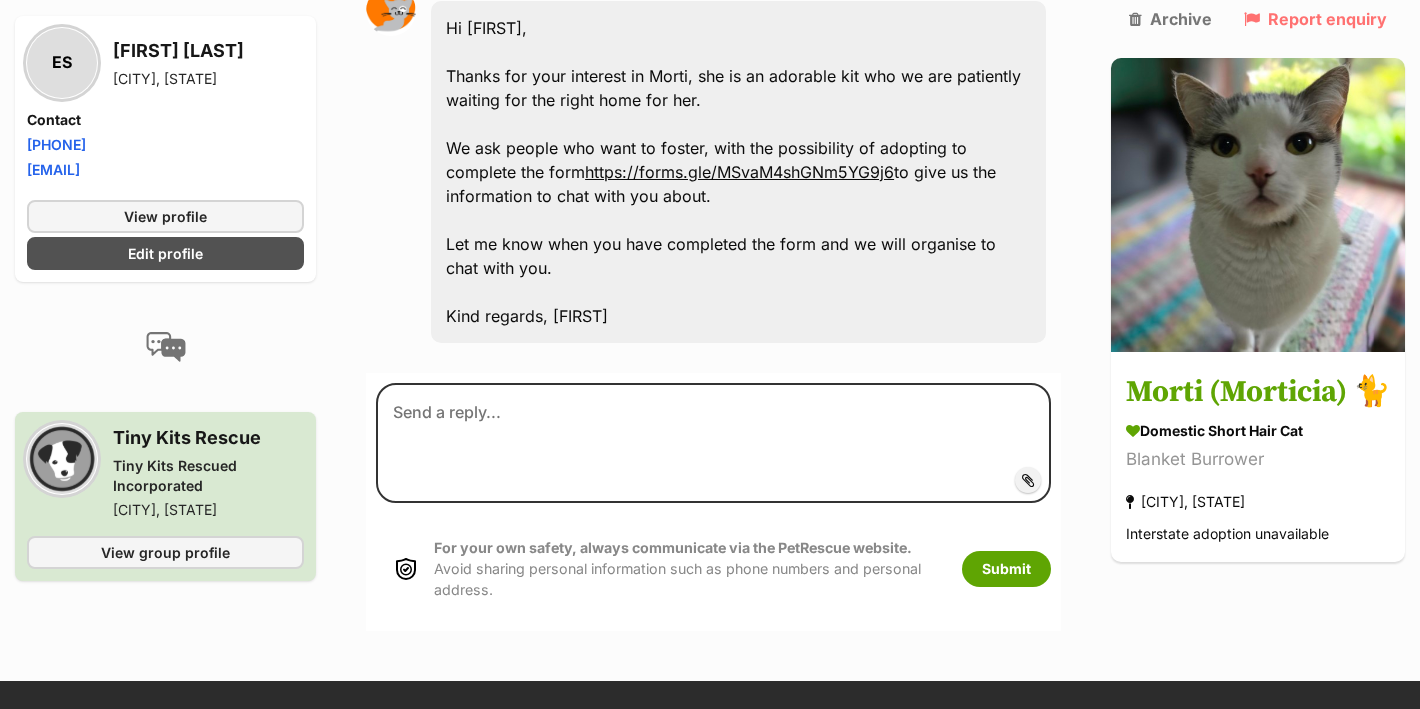 click on "Tiny Kits Rescue" at bounding box center (208, 438) 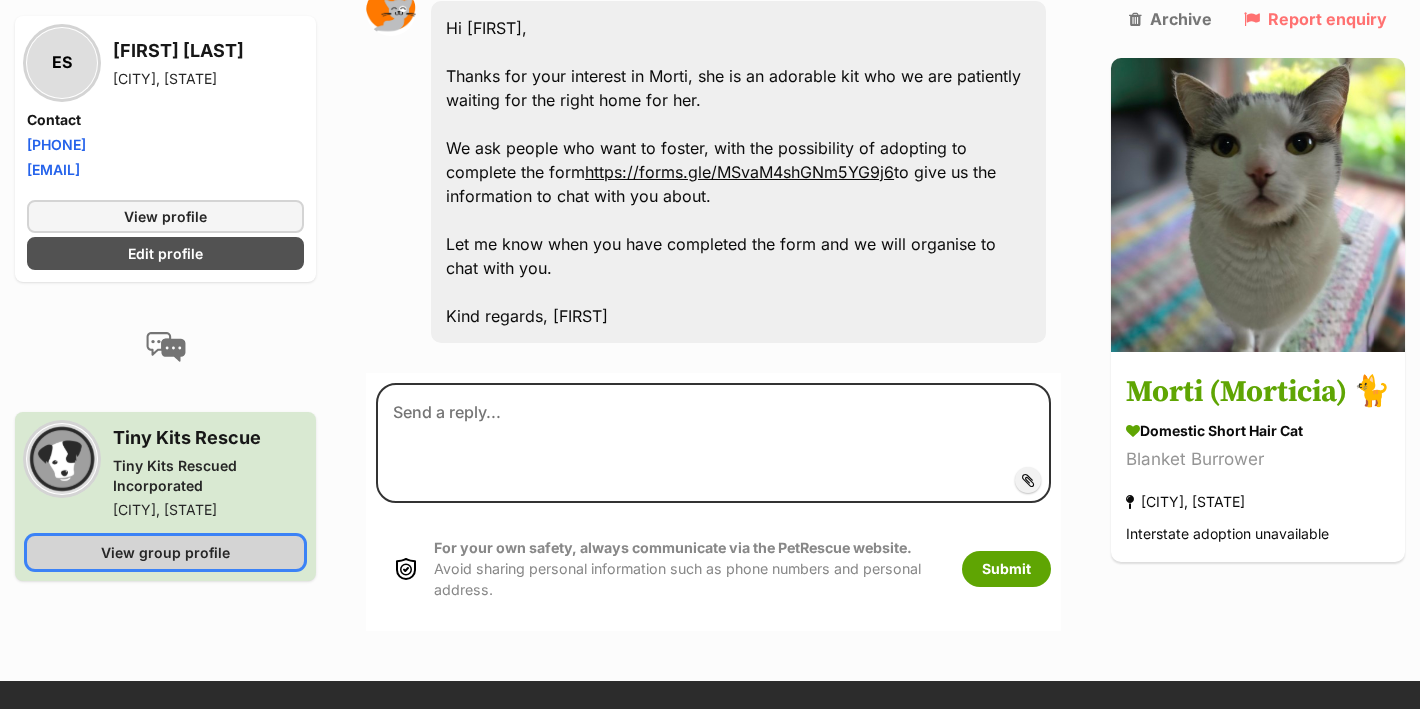 click on "View group profile" at bounding box center (165, 552) 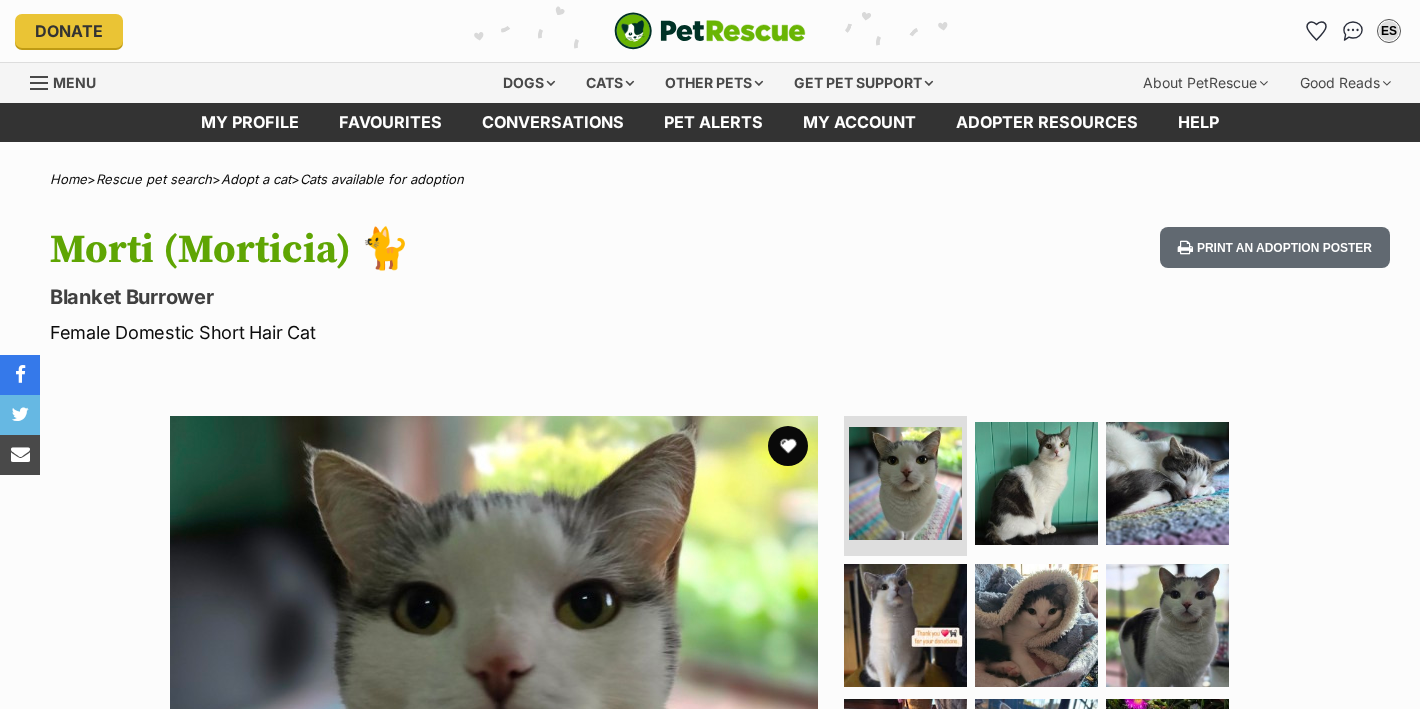 scroll, scrollTop: 0, scrollLeft: 0, axis: both 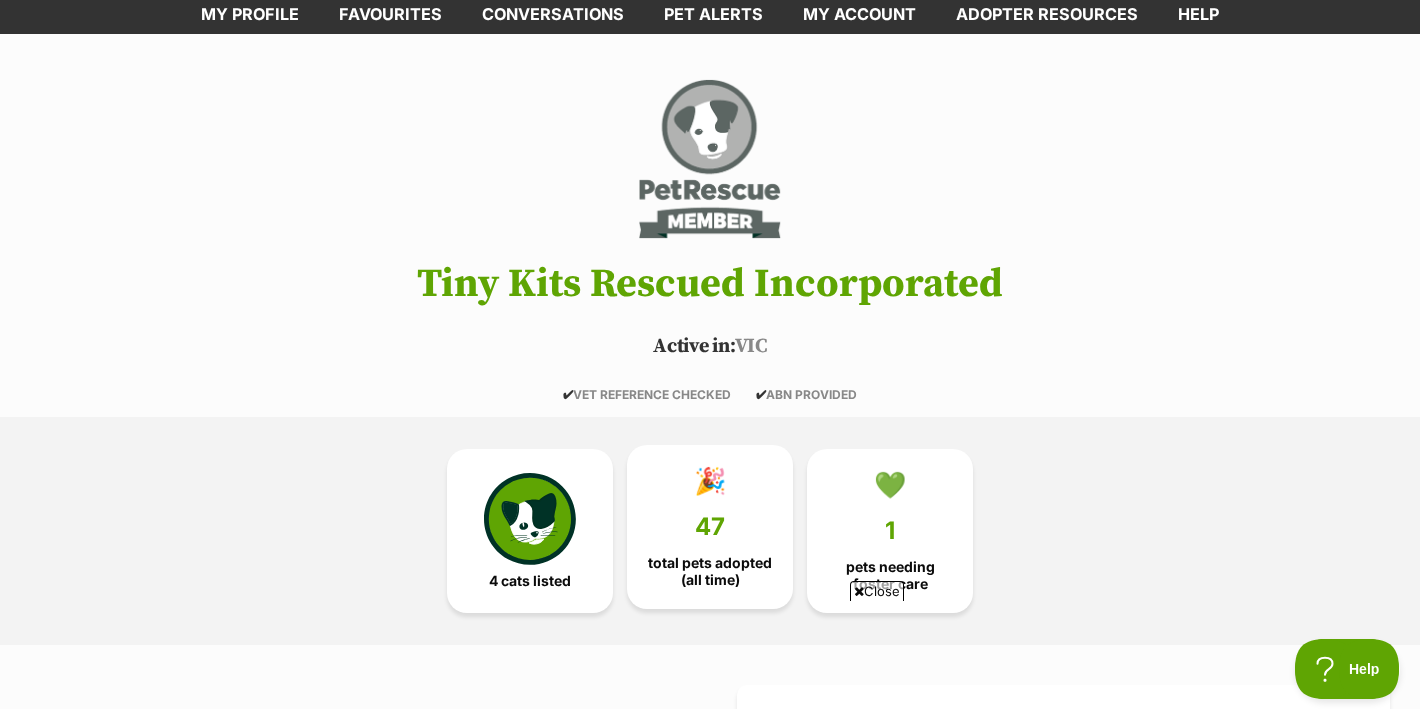 click on "total pets adopted (all time)" at bounding box center (710, 571) 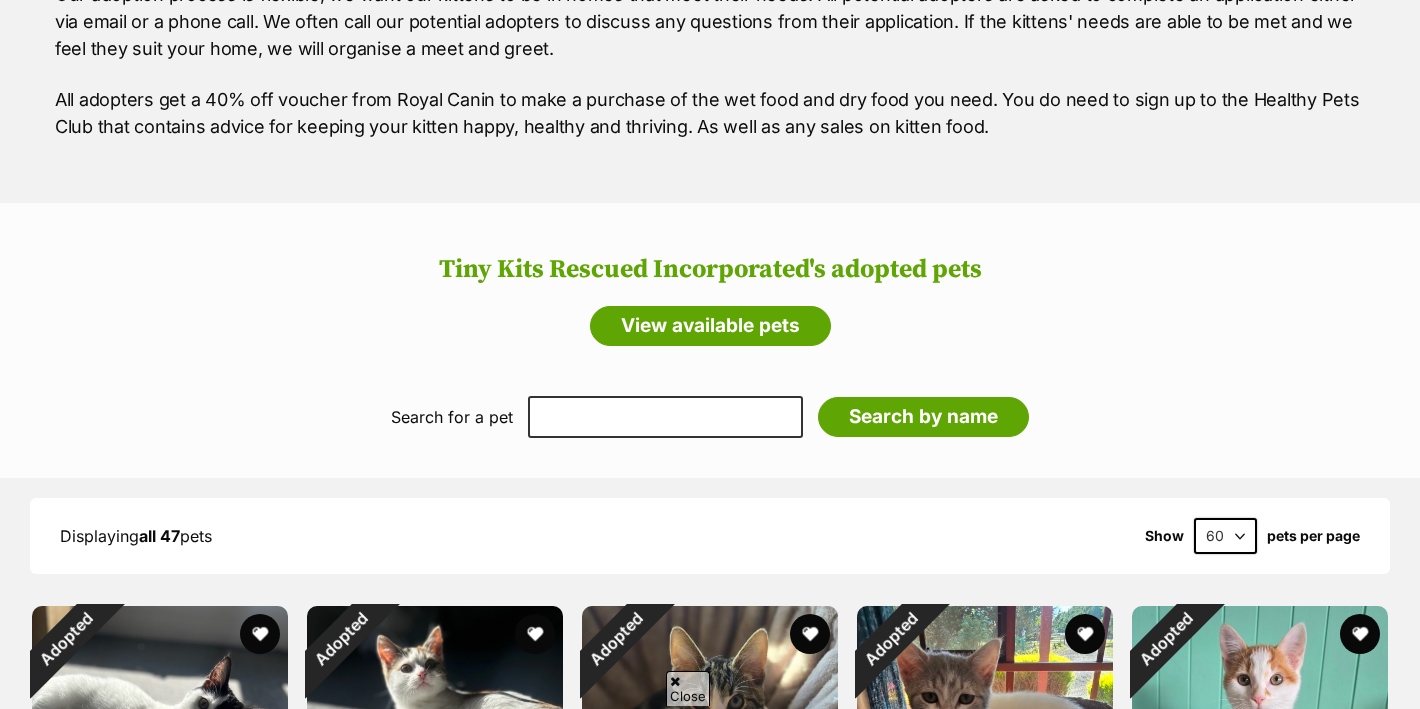 scroll, scrollTop: 1491, scrollLeft: 0, axis: vertical 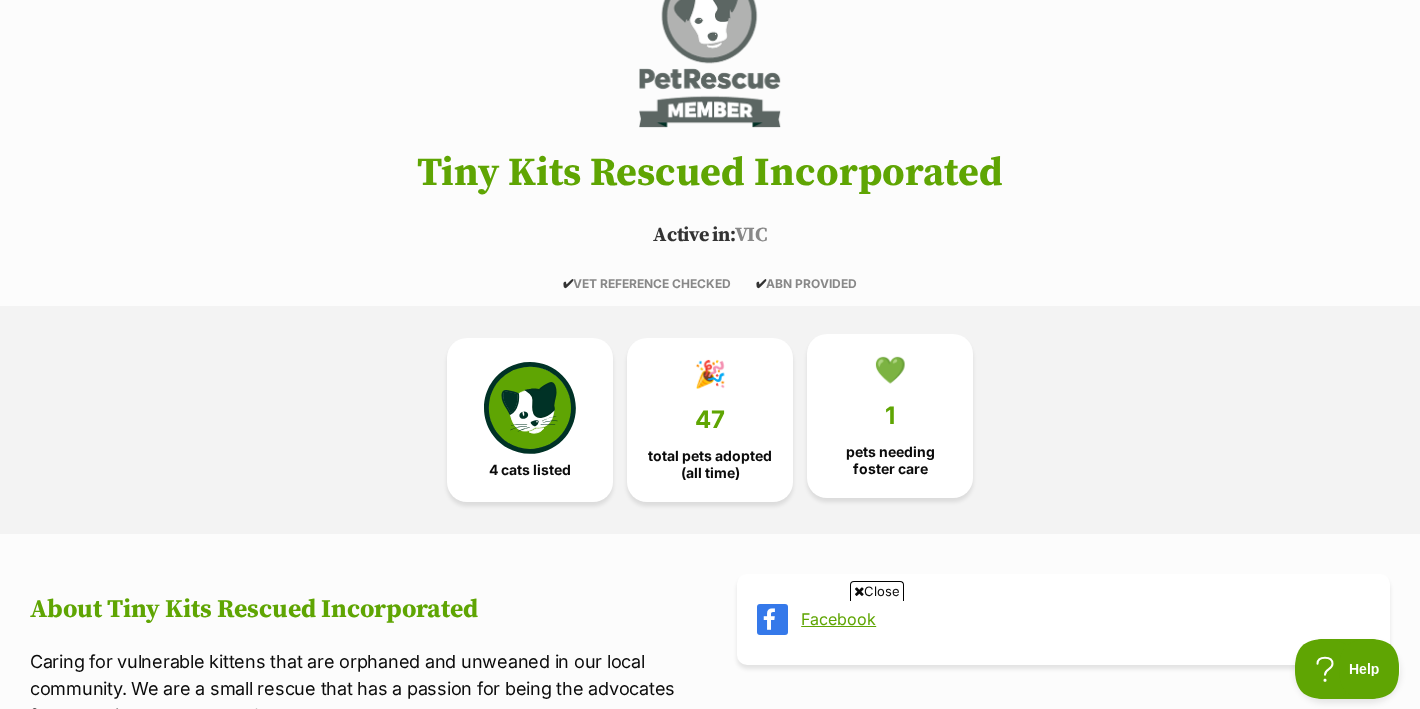click on "💚
1
pets needing foster care" at bounding box center (890, 416) 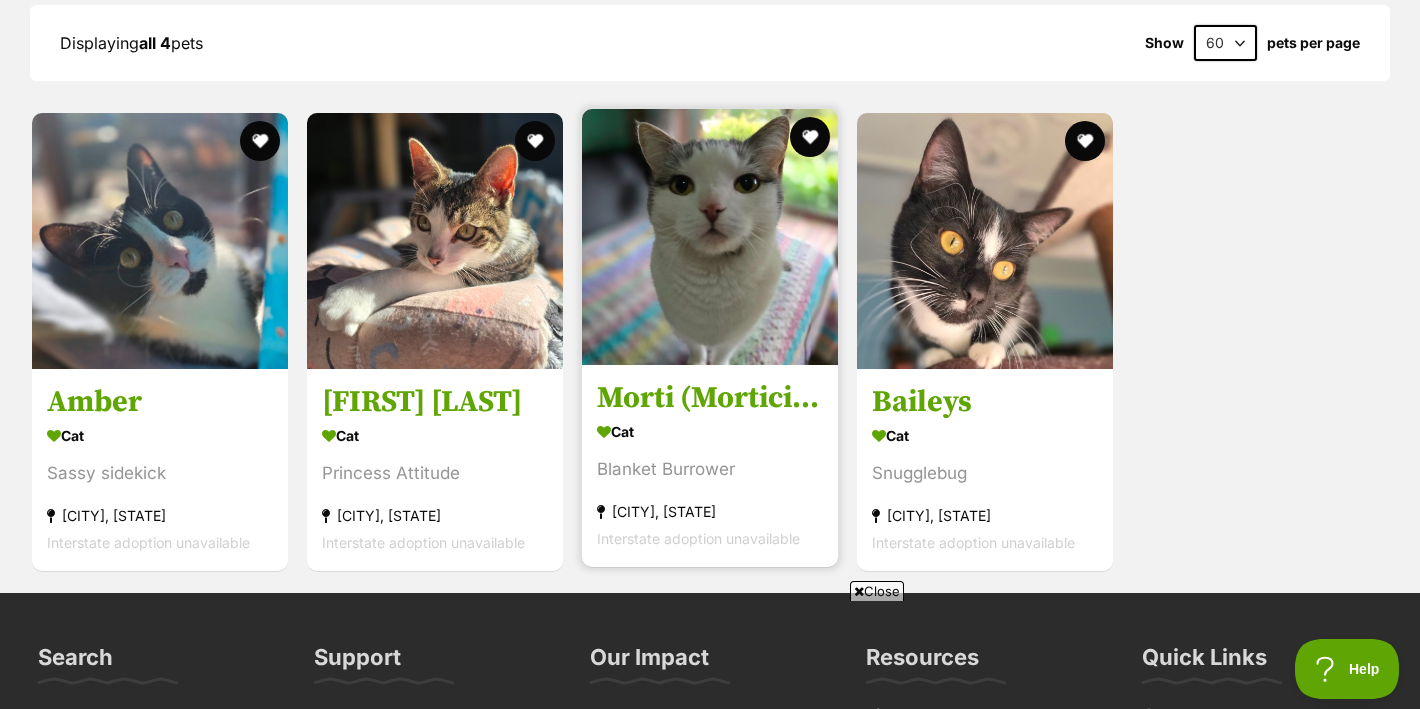 scroll, scrollTop: 1699, scrollLeft: 0, axis: vertical 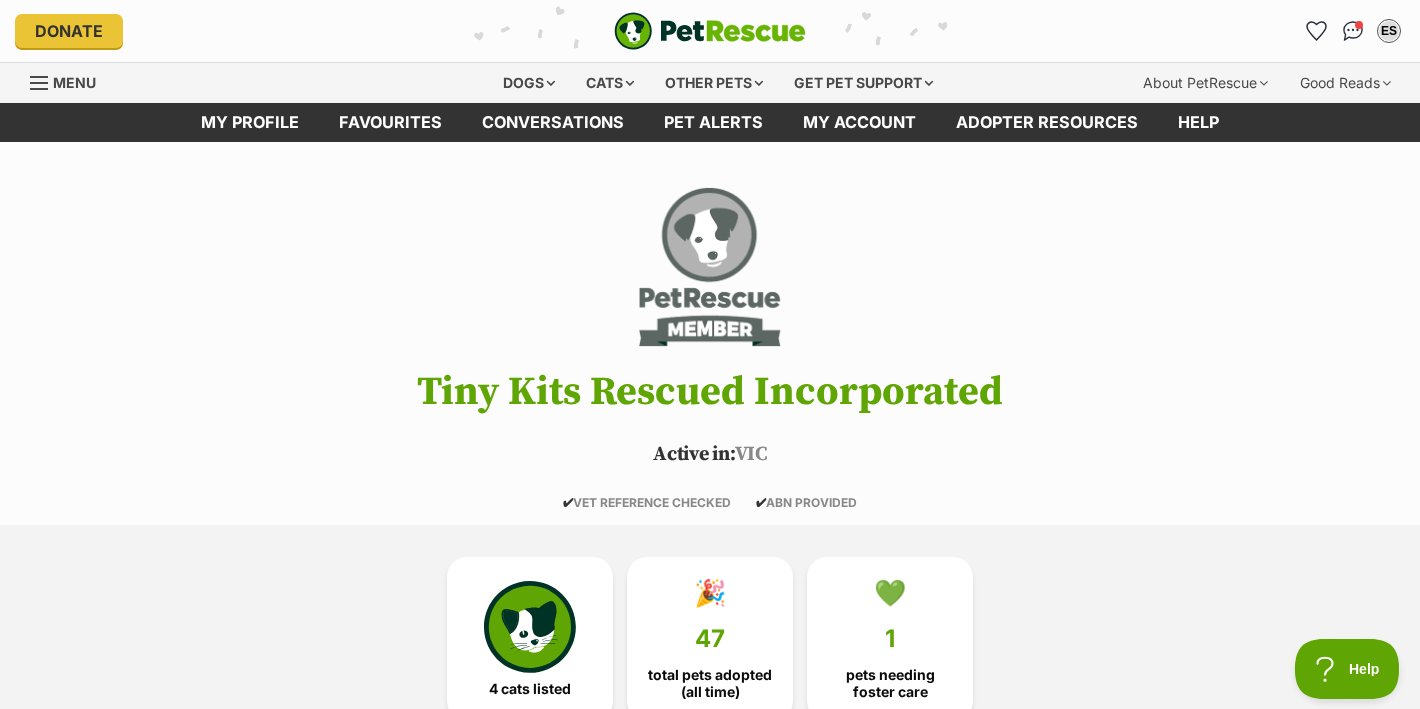 click on "Tiny Kits Rescued Incorporated" at bounding box center [710, 392] 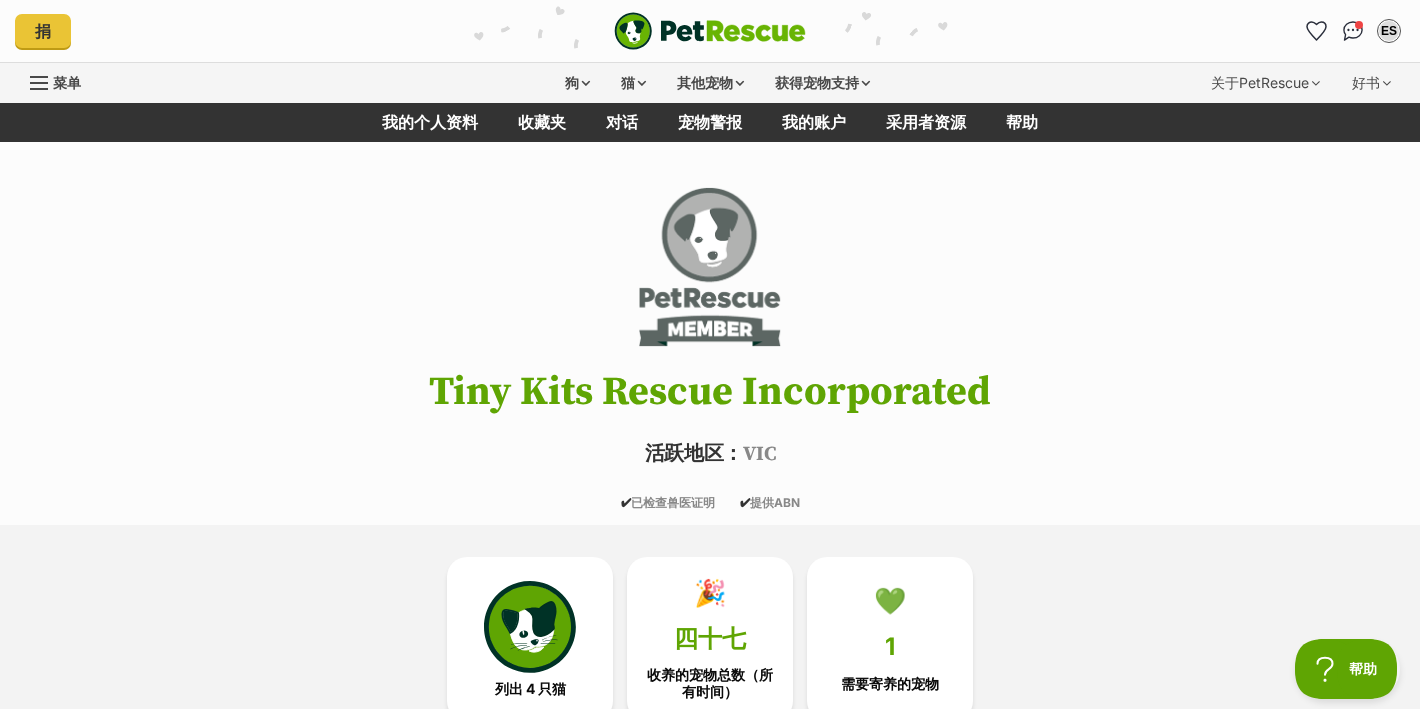 click on "Tiny Kits Rescue Incorporated
活跃地区：
VIC
✔
已检查兽医证明
✔
提供ABN
列出 4 只猫
🎉
四十七
收养的宠物总数（所有时间）
💚
1
需要寄养的宠物
Facebook
关于 Tiny Kits Rescued Incorporated
照顾我们当地社区里那些失去父母或未断奶的脆弱小猫。我们是一个小型救助机构，致力于成为那些需要24小时照顾的小猫的守护者。
Click to expand...
Facebook
领养详情
该组织的收养政策是
灵活的
这是什么意思？
所有领养者均可获得皇家宠物食品 (Royal Canin) 的 40% 折扣券，用于购买您所需的湿粮和干粮。您需要注册“健康宠物俱乐部”，该俱乐部提供保持幼猫快乐、健康和茁壮成长的建议，以及任何幼猫粮促销信息。
Click to expand...
寻找宠物" at bounding box center [710, 1175] 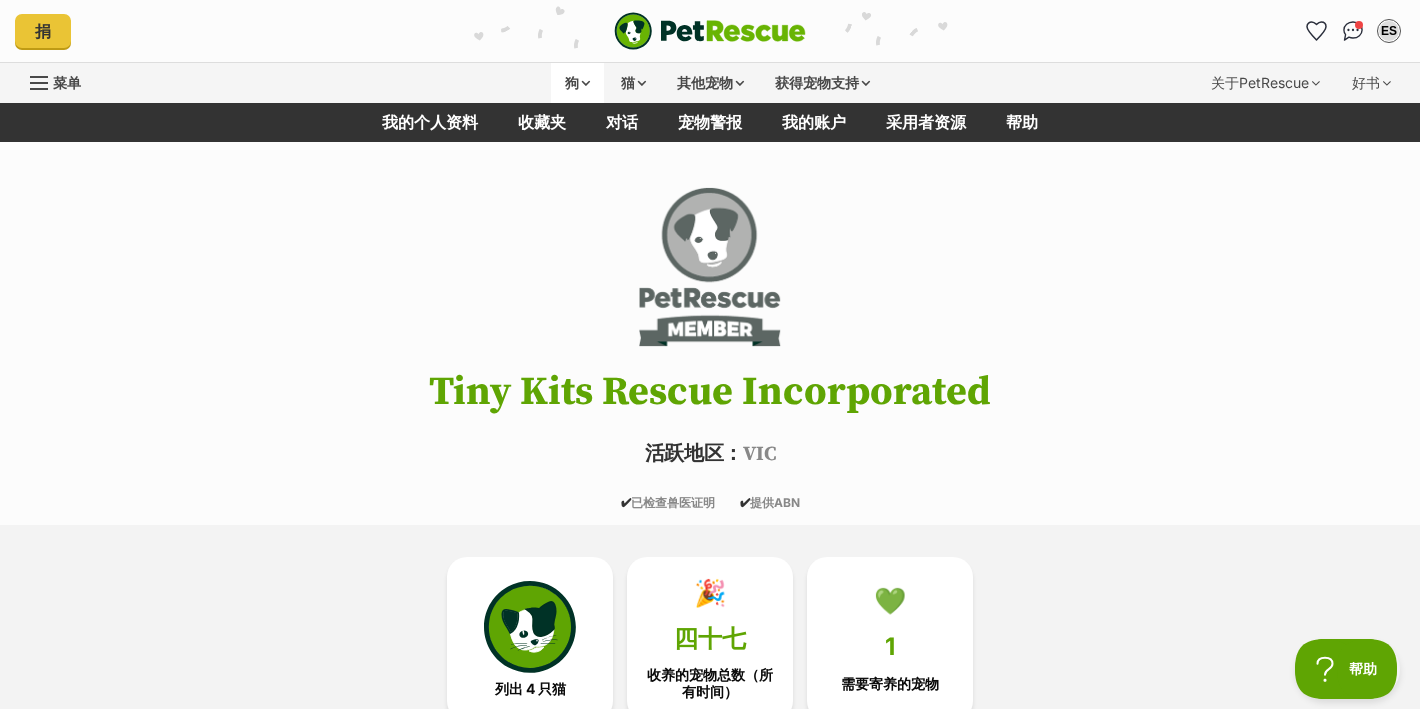 click on "狗" at bounding box center [572, 82] 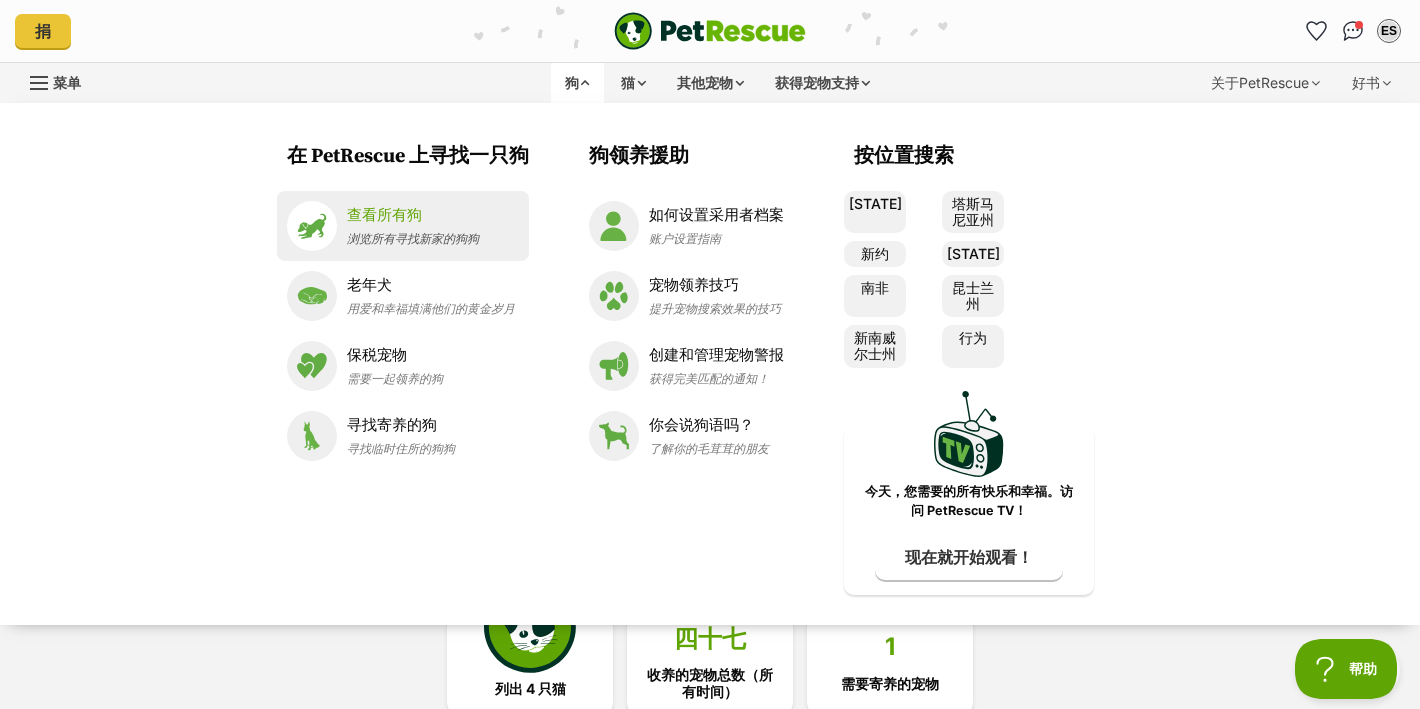 click on "查看所有狗" at bounding box center (384, 214) 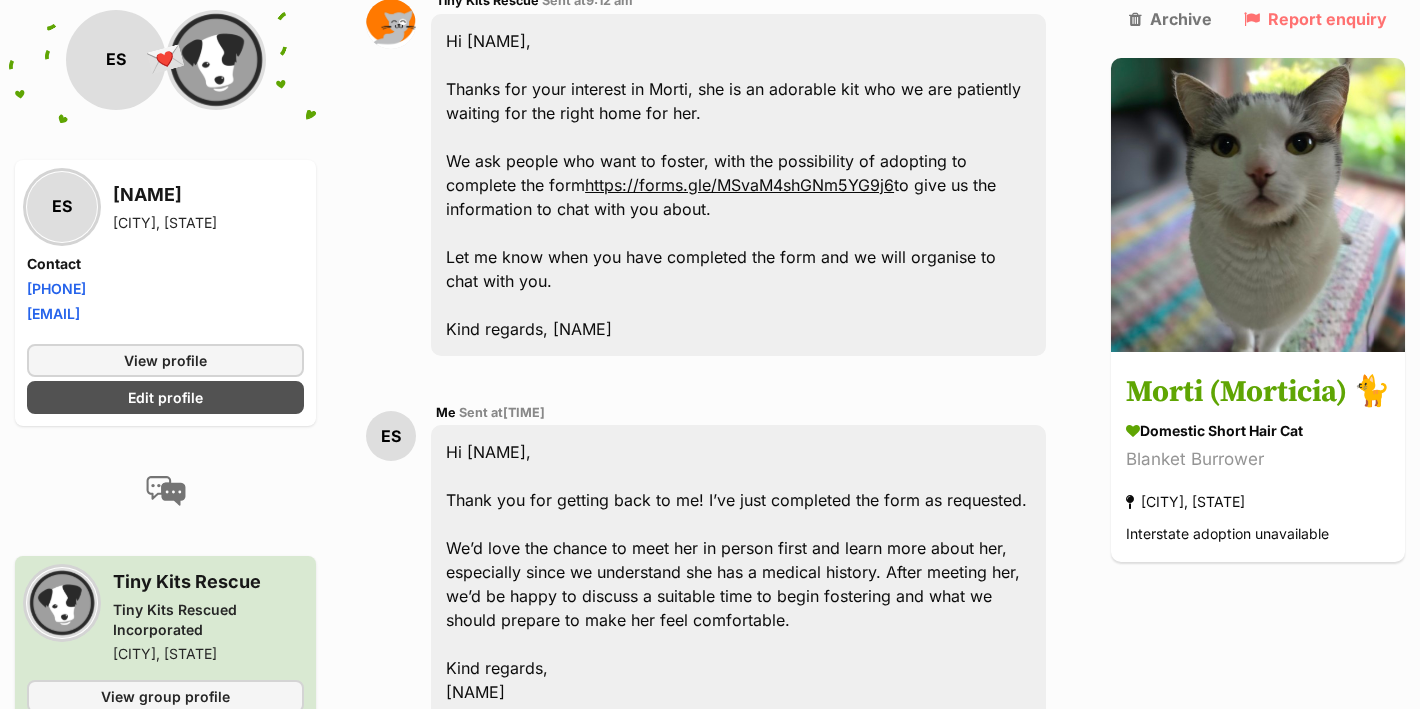 scroll, scrollTop: 1209, scrollLeft: 0, axis: vertical 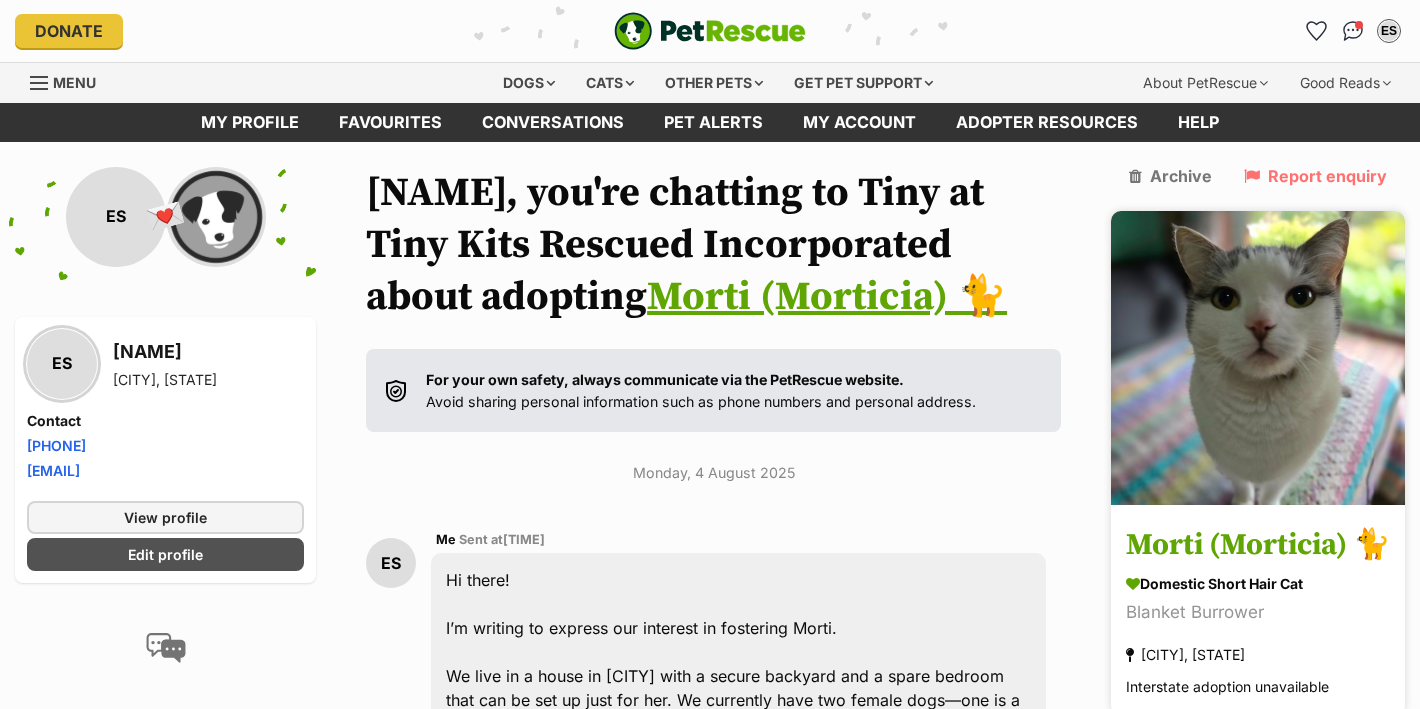 click at bounding box center (1258, 358) 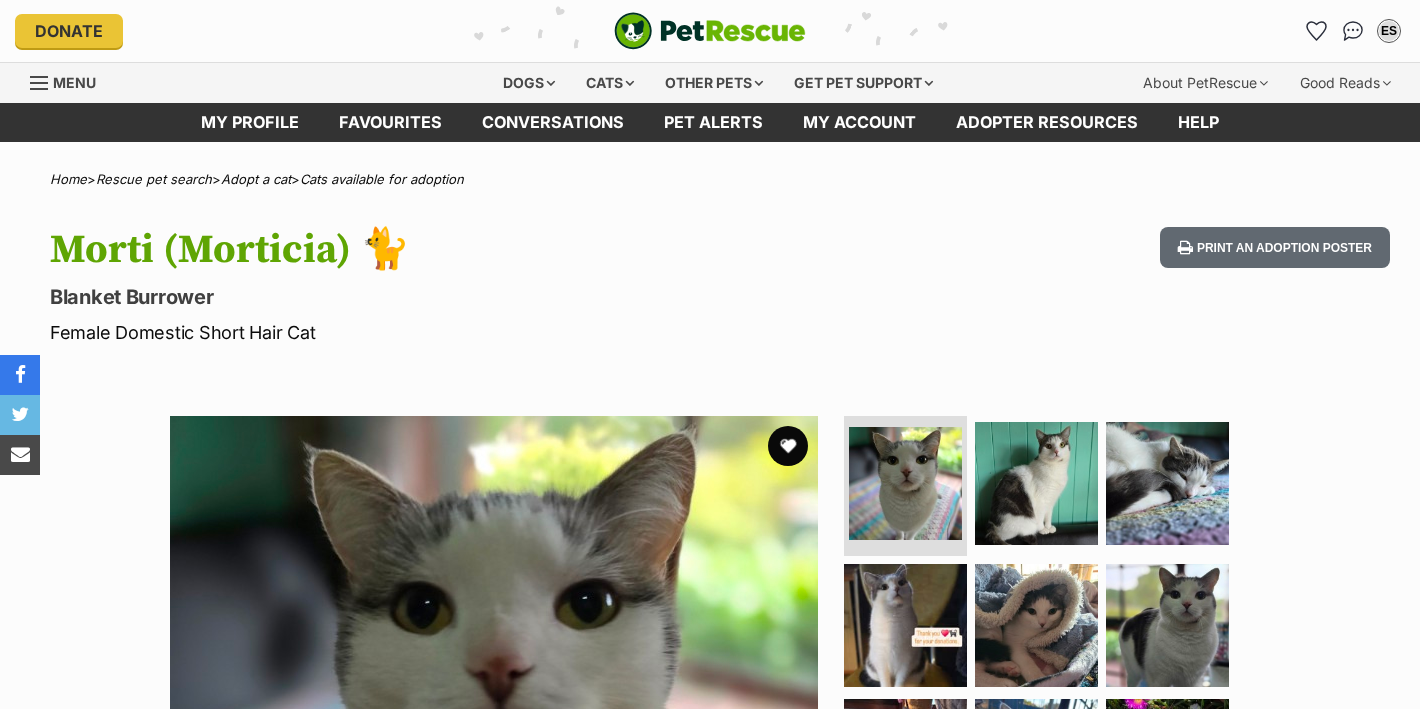 scroll, scrollTop: 0, scrollLeft: 0, axis: both 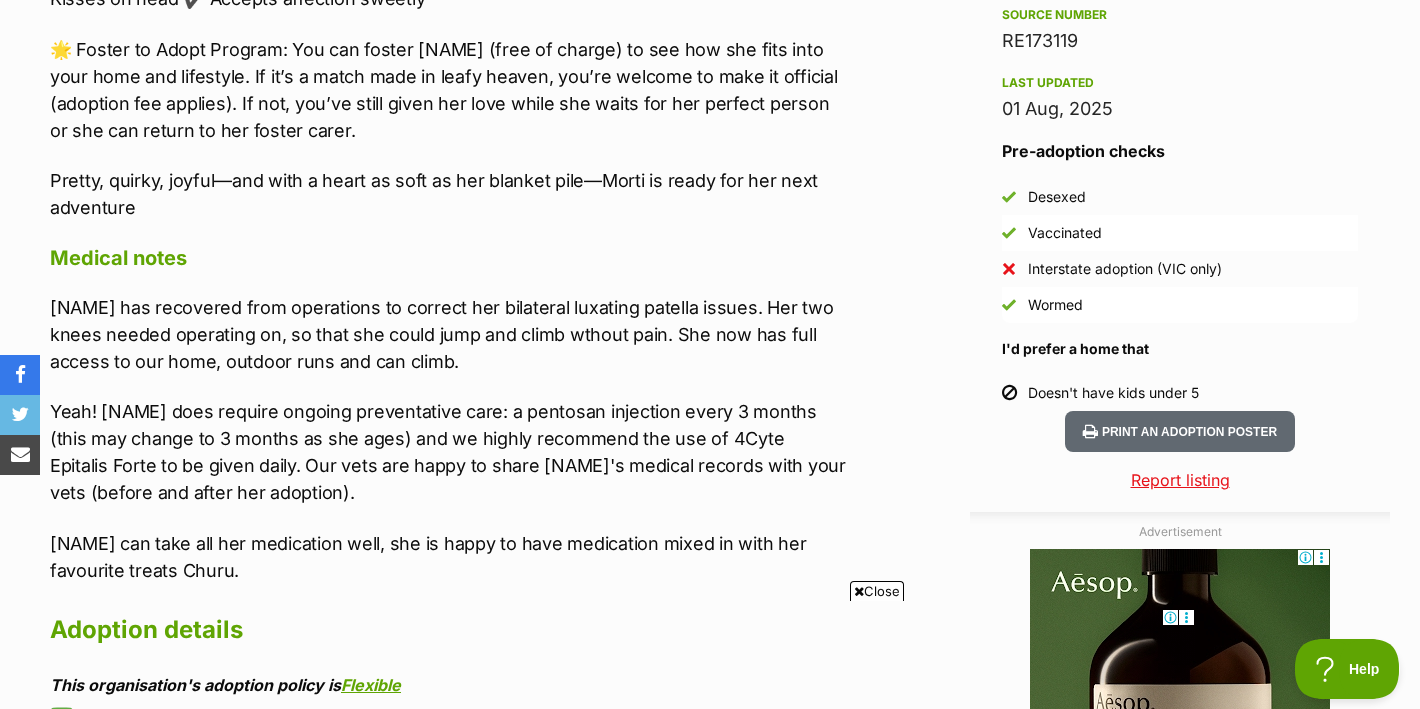 click on "Yeah! [NAME] does require ongoing preventative care: a pentosan injection every 3 months (this may change to 3 months as she ages) and we highly recommend the use of 4Cyte Epitalis Forte to be given daily. Our vets are happy to share [NAME]'s medical records with your vets (before and after her adoption)." at bounding box center (448, 452) 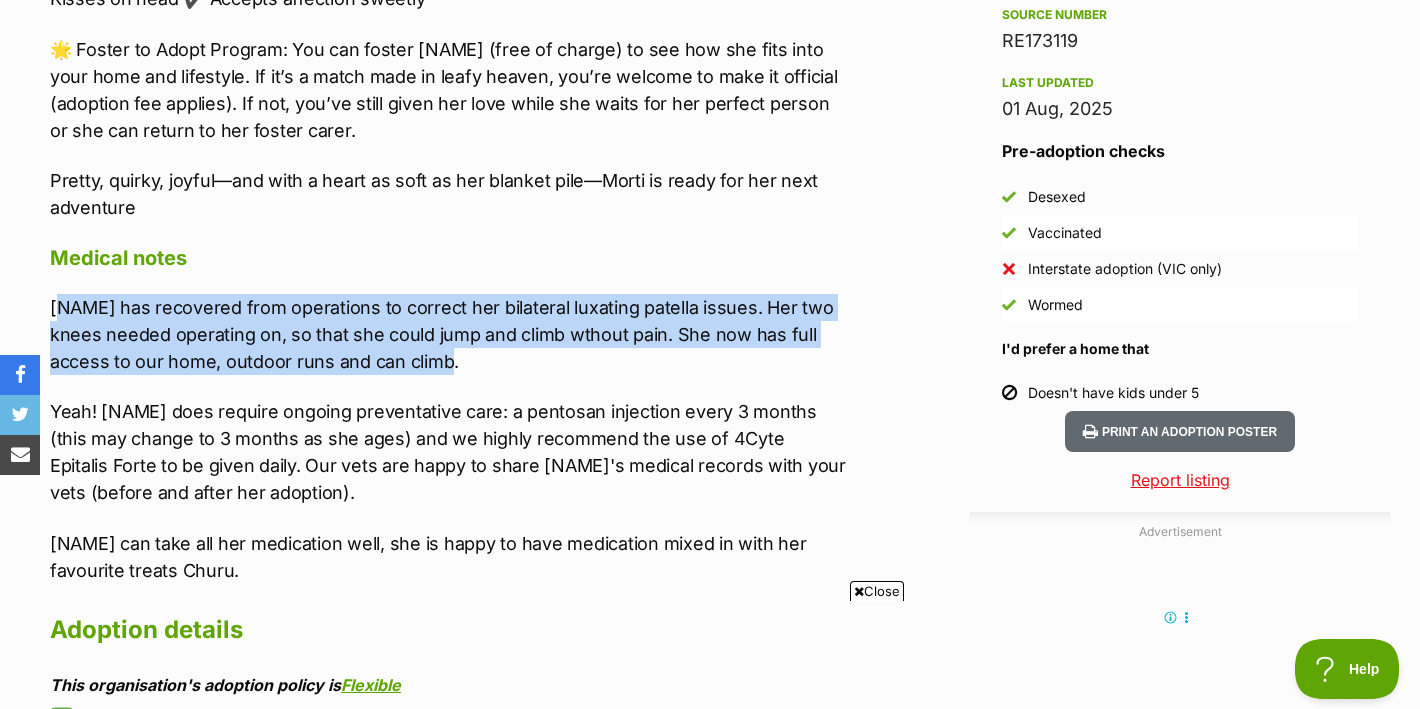 scroll, scrollTop: 0, scrollLeft: 0, axis: both 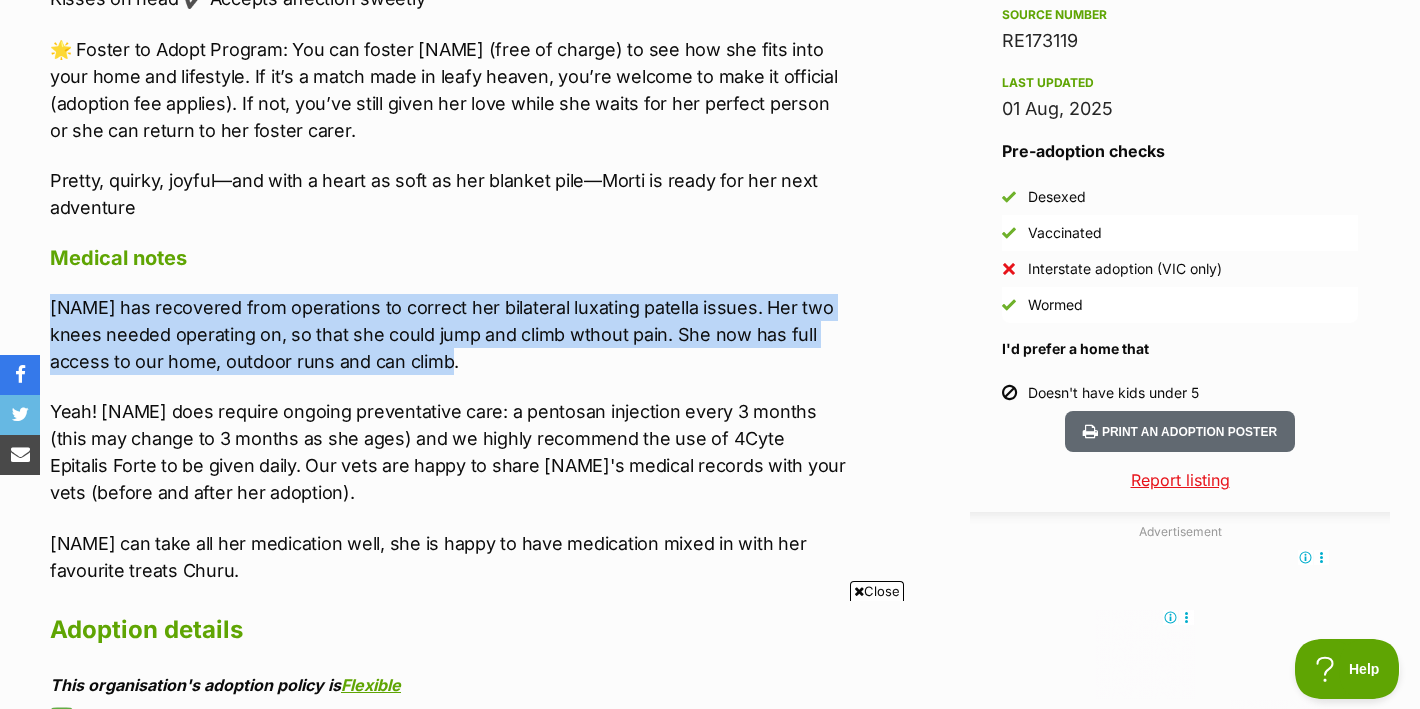 drag, startPoint x: 617, startPoint y: 362, endPoint x: 47, endPoint y: 294, distance: 574.0418 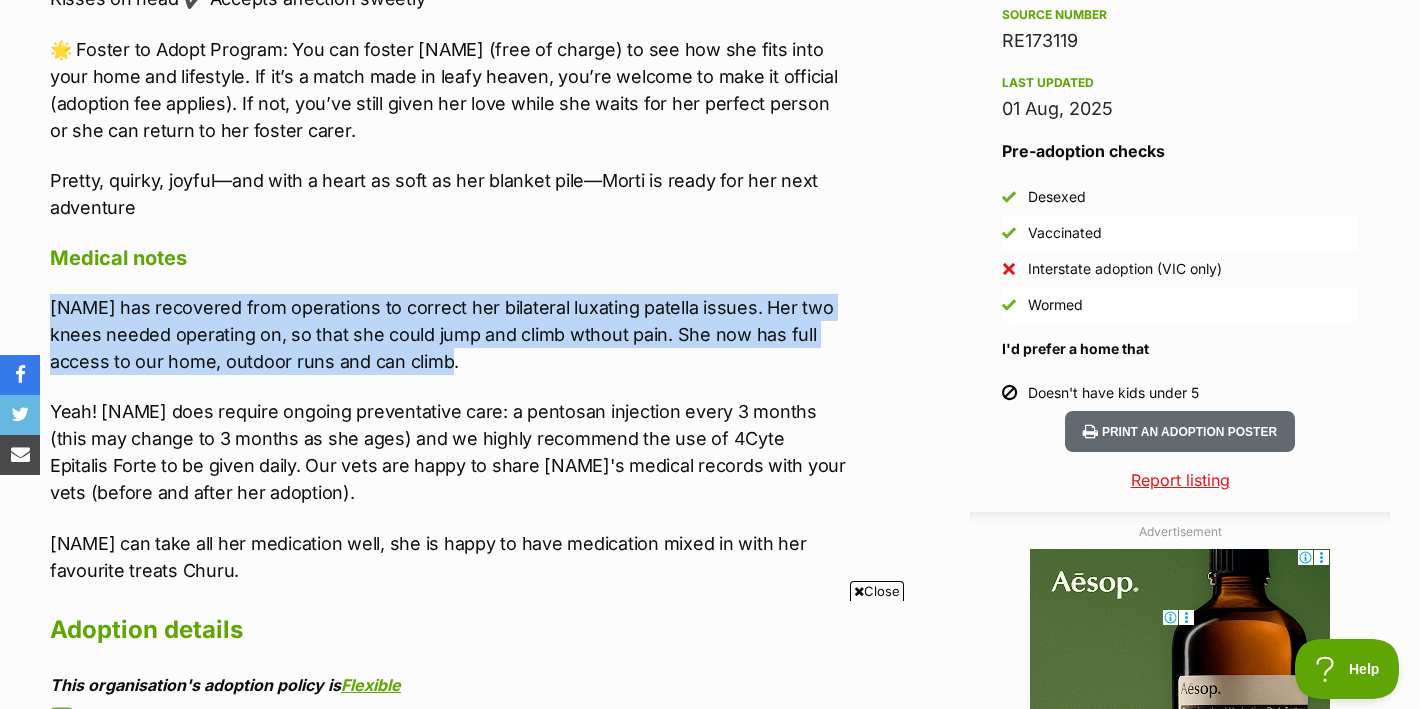 copy on "Morti has recovered from operations to correct her bilateral luxating patella issues. Her two knees needed operating on, so that she could jump and climb wthout pain. She now has full access to our home, outdoor runs and can climb." 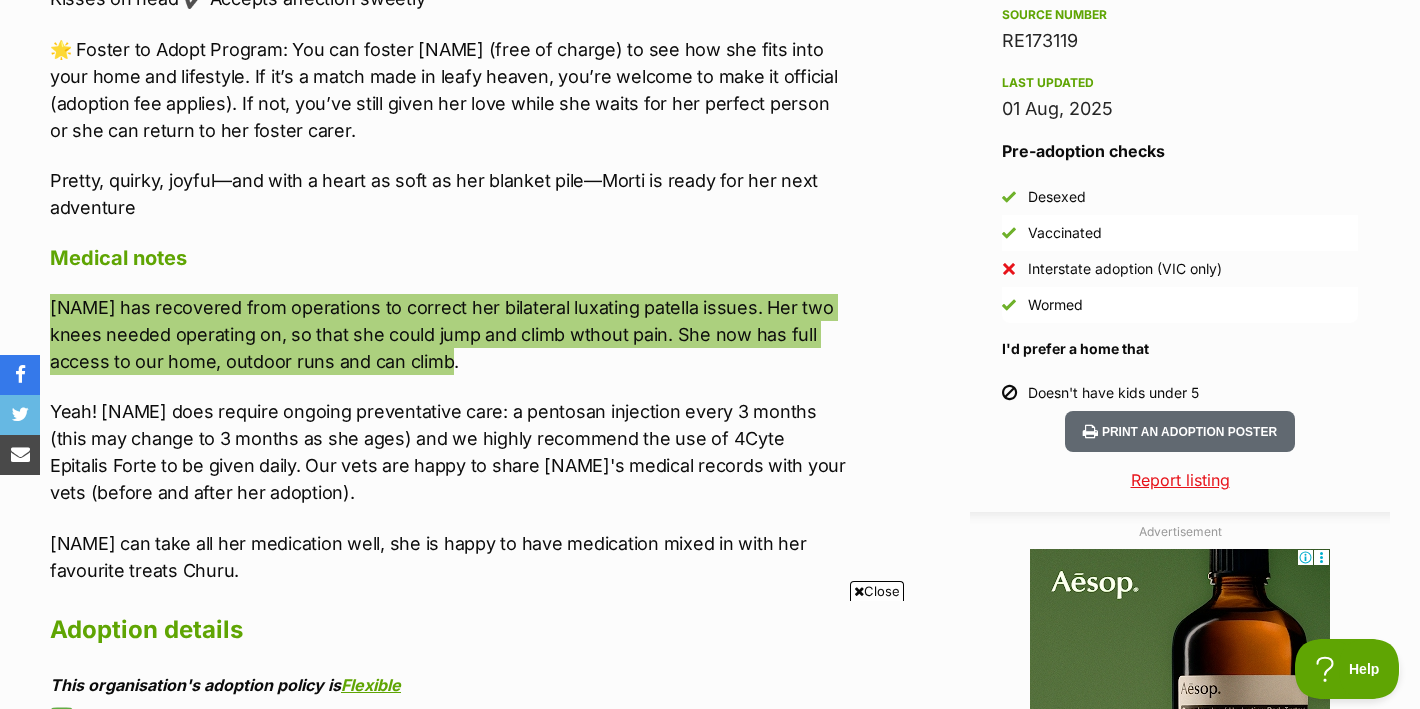 scroll, scrollTop: 0, scrollLeft: 0, axis: both 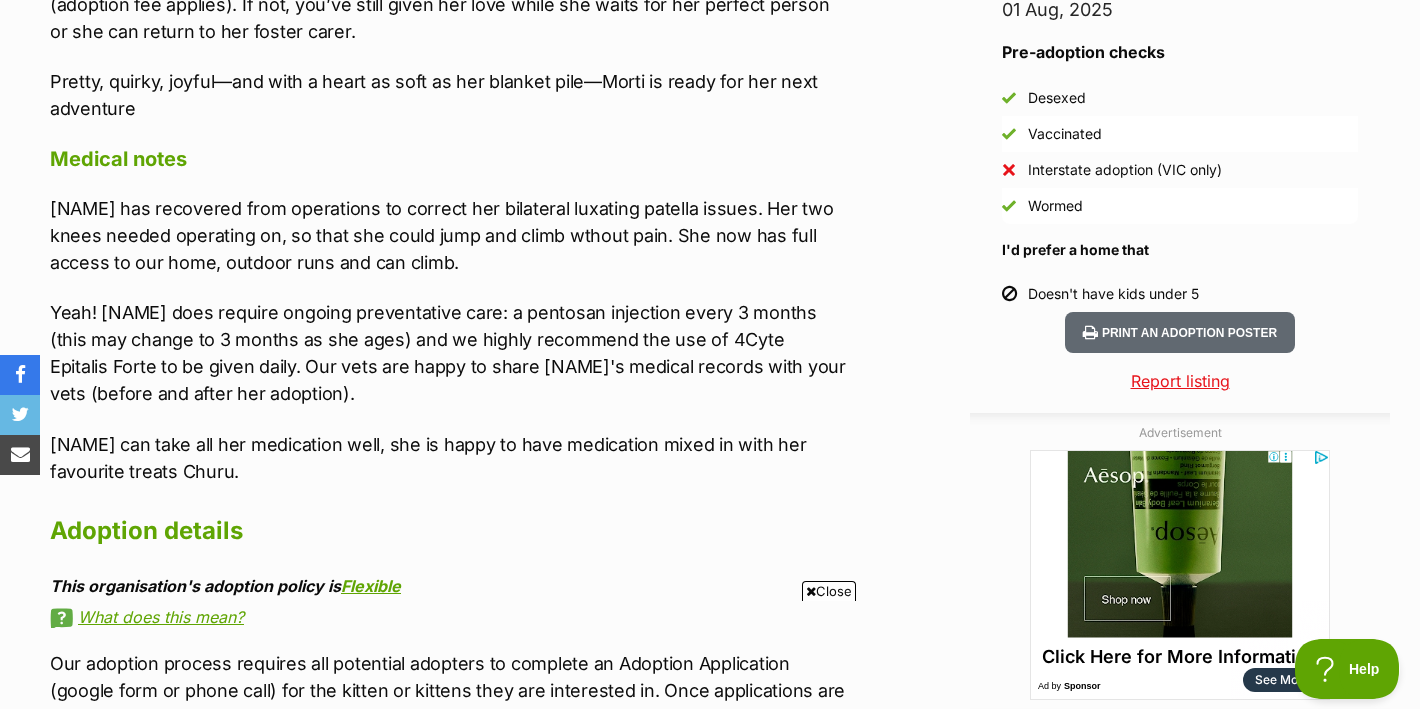 click on "Morti has recovered from operations to correct her bilateral luxating patella issues. Her two knees needed operating on, so that she could jump and climb wthout pain. She now has full access to our home, outdoor runs and can climb." at bounding box center (448, 235) 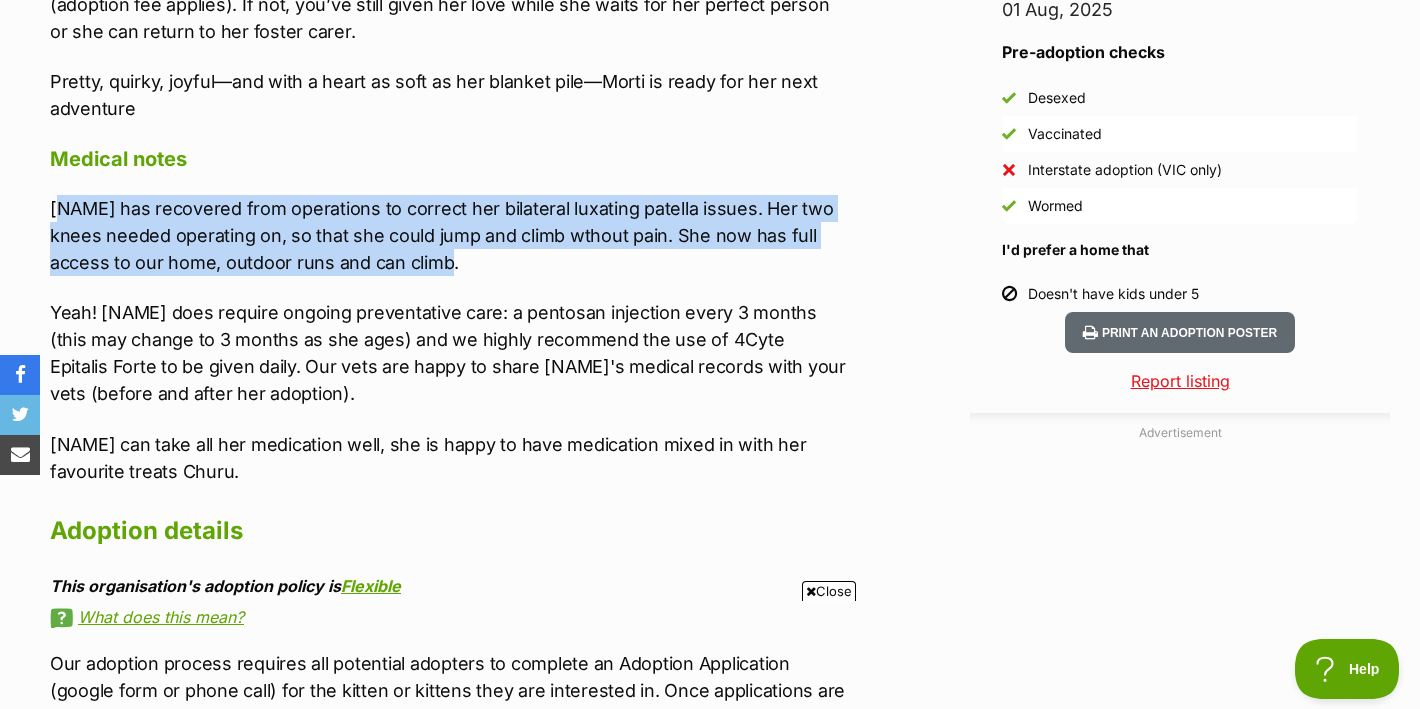 scroll, scrollTop: 0, scrollLeft: 0, axis: both 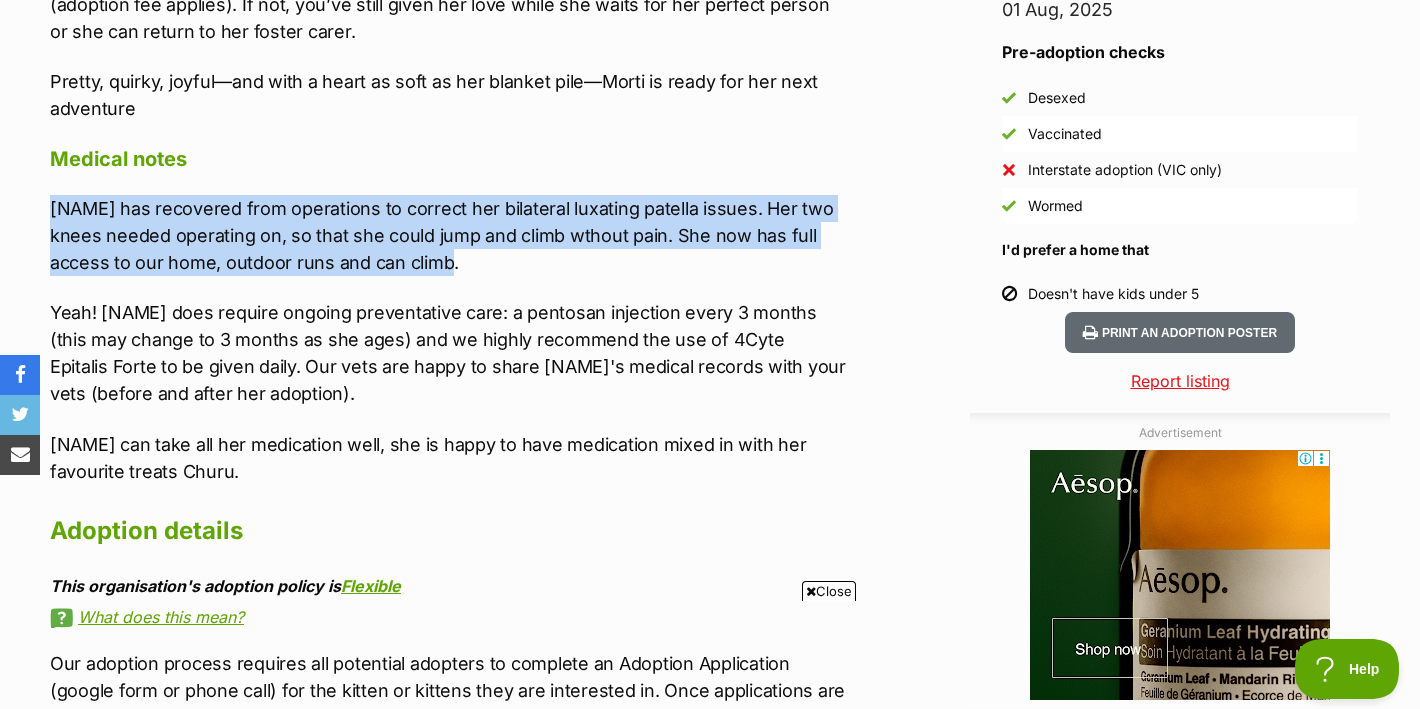drag, startPoint x: 478, startPoint y: 263, endPoint x: 50, endPoint y: 205, distance: 431.91202 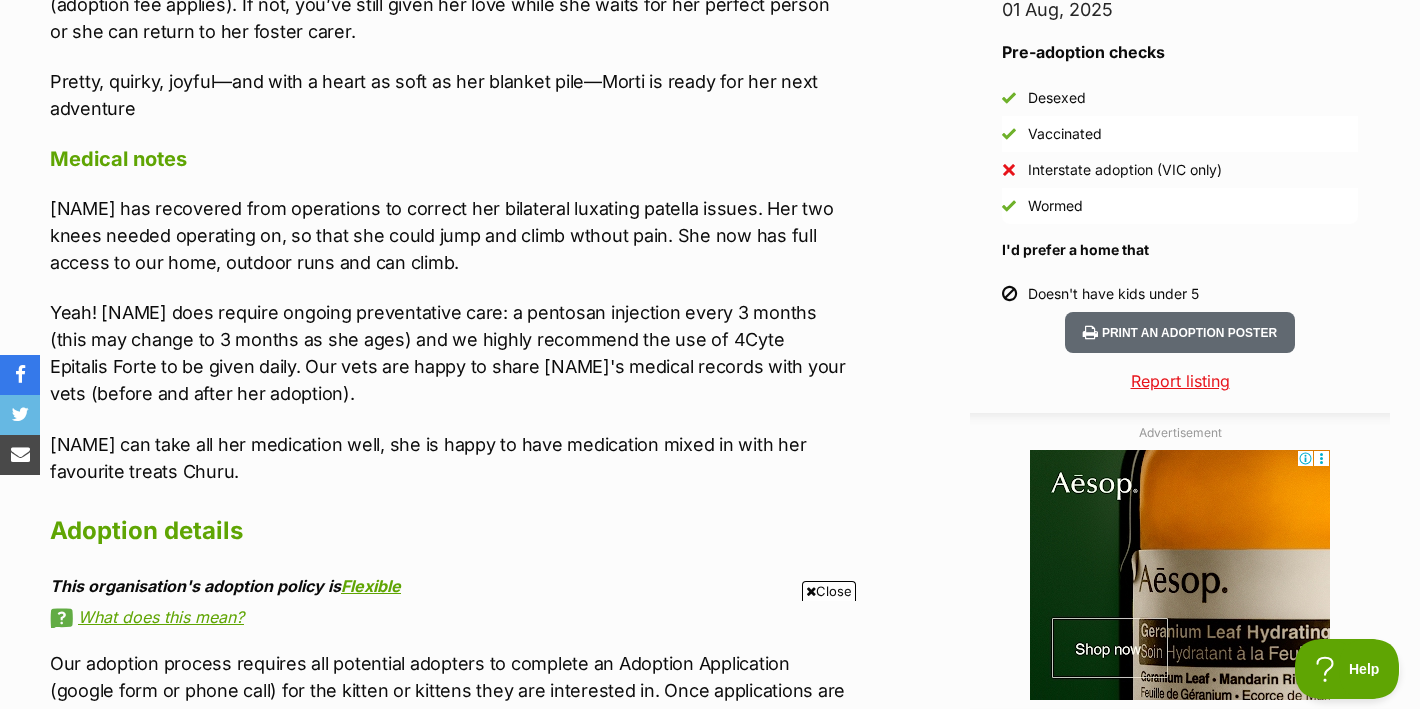 click on "Yeah! Morti does require ongoing preventative care: a pentosan injection every 3 months (this may change to 3 months as she ages) and we highly recommend the use of 4Cyte Epitalis Forte to be given daily. Our vets are happy to share Morti's medical records with your vets (before and after her adoption)." at bounding box center (448, 353) 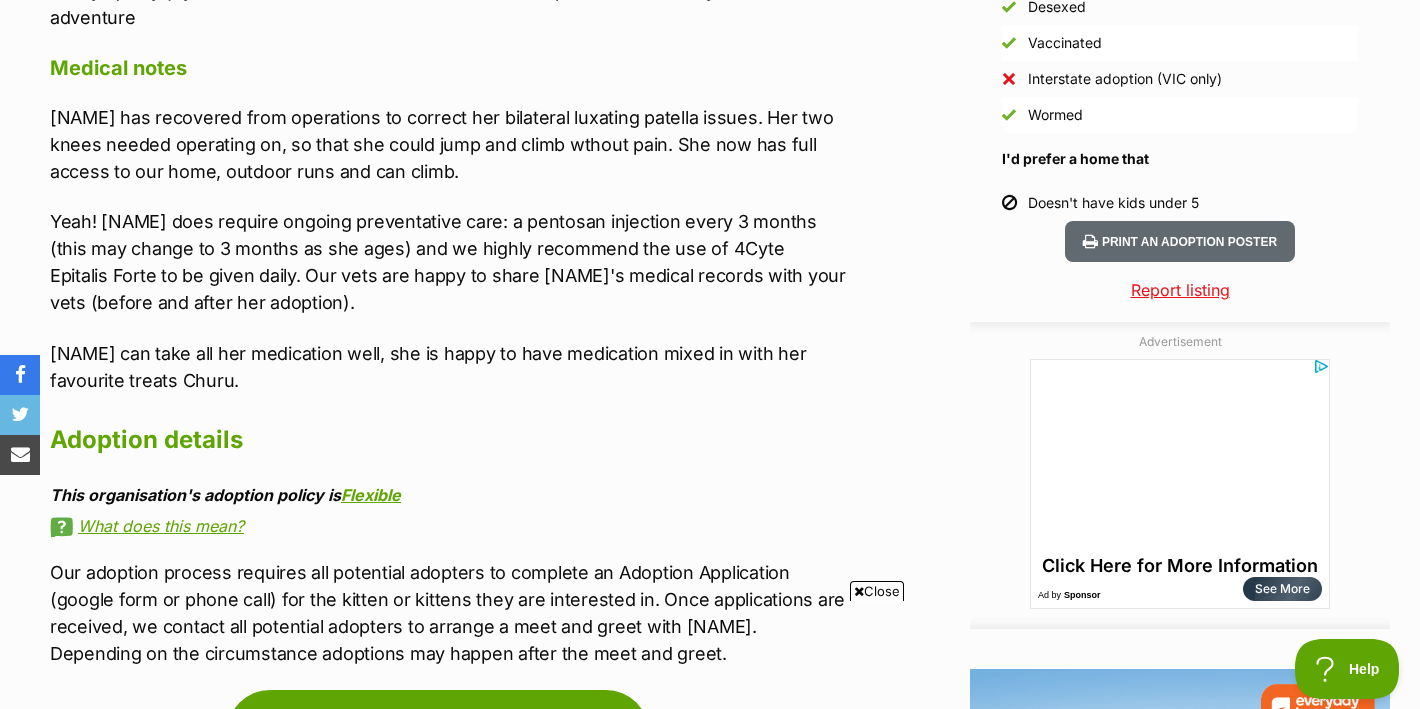 scroll, scrollTop: 0, scrollLeft: 0, axis: both 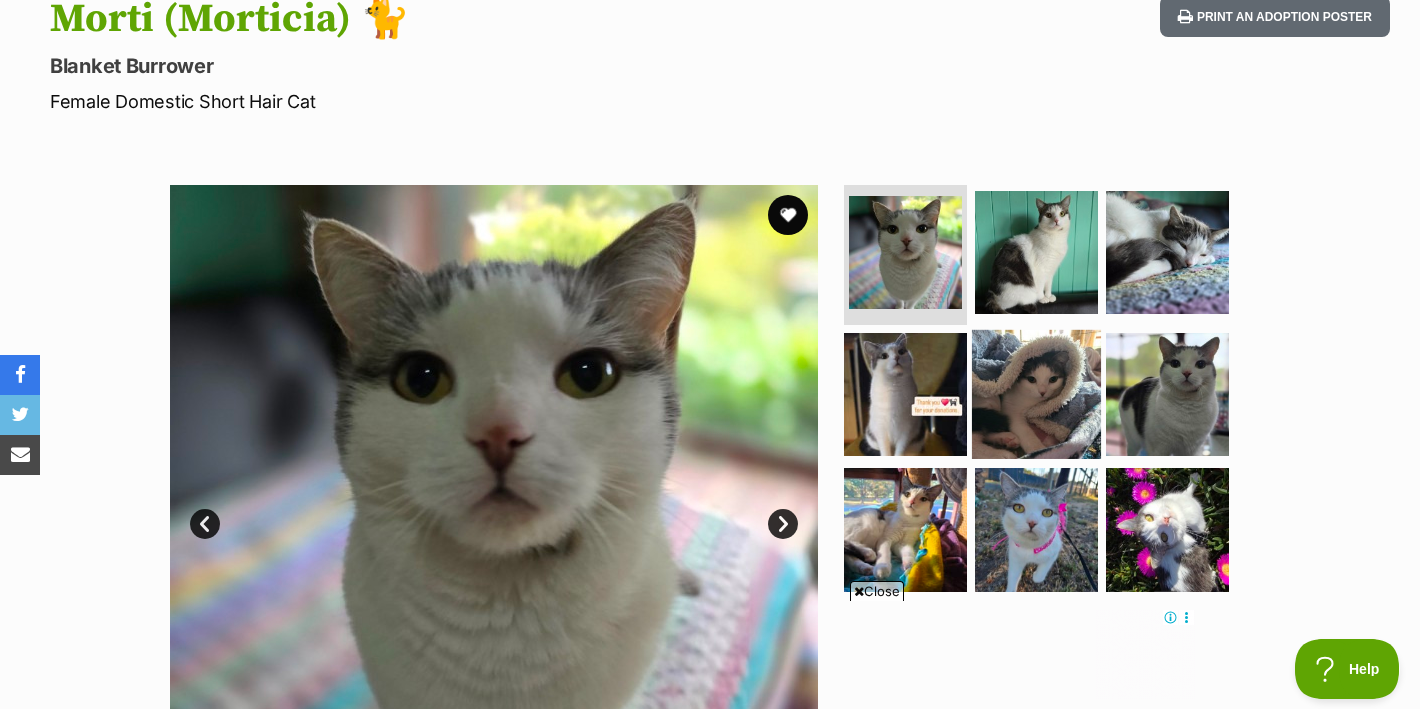 click at bounding box center [1036, 393] 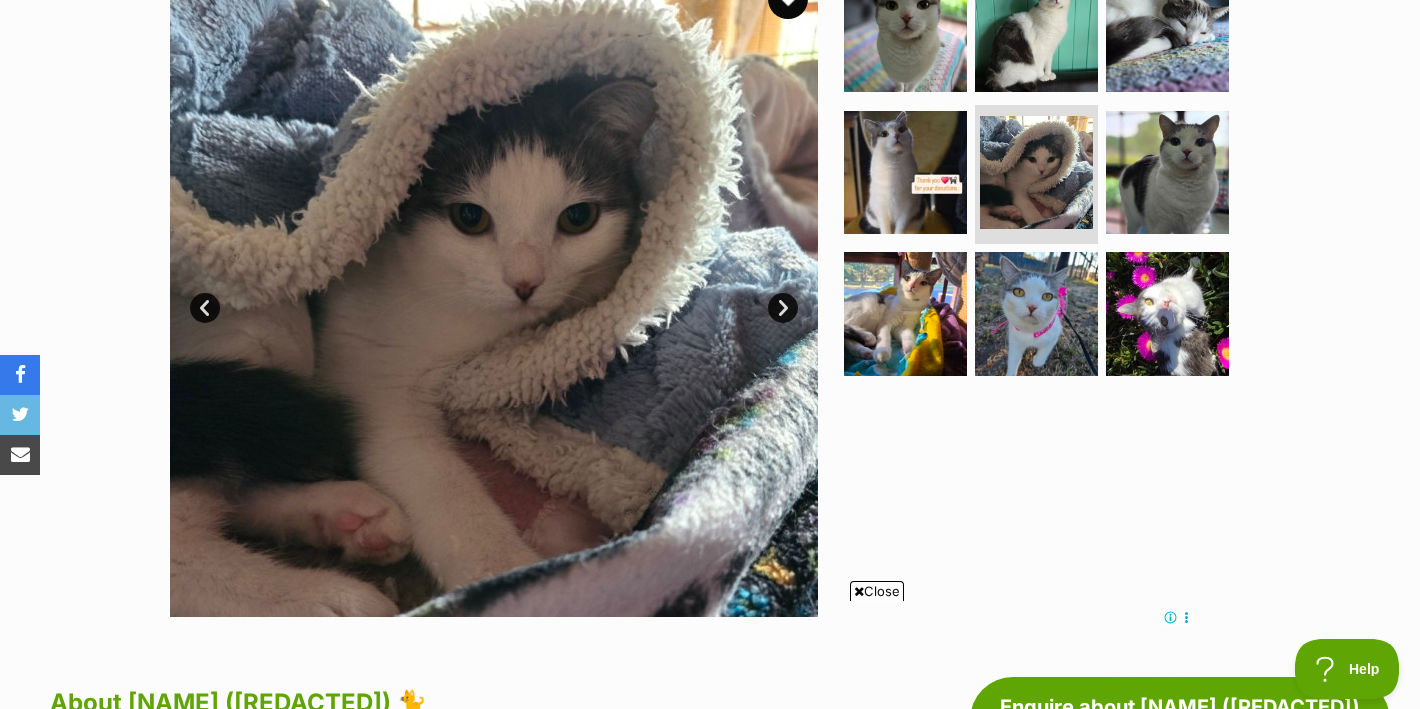 scroll, scrollTop: 389, scrollLeft: 0, axis: vertical 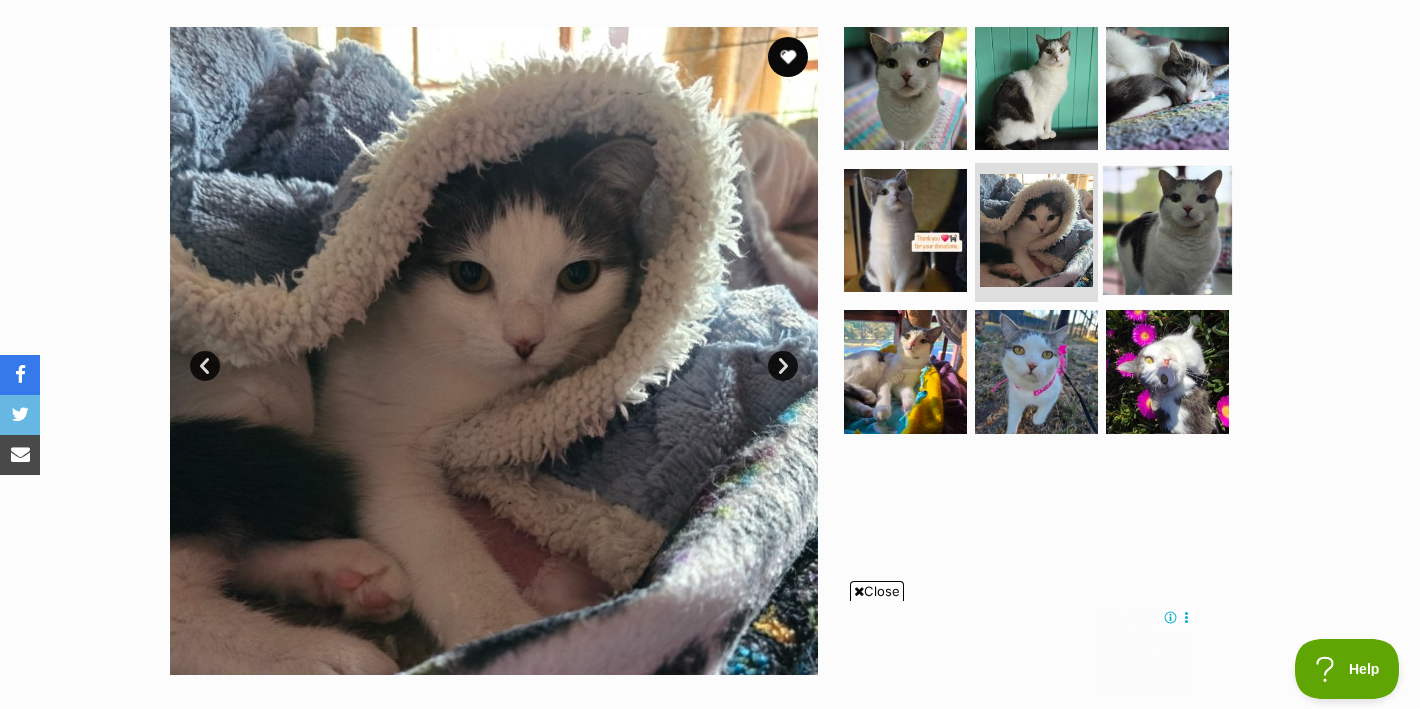 click at bounding box center (1167, 229) 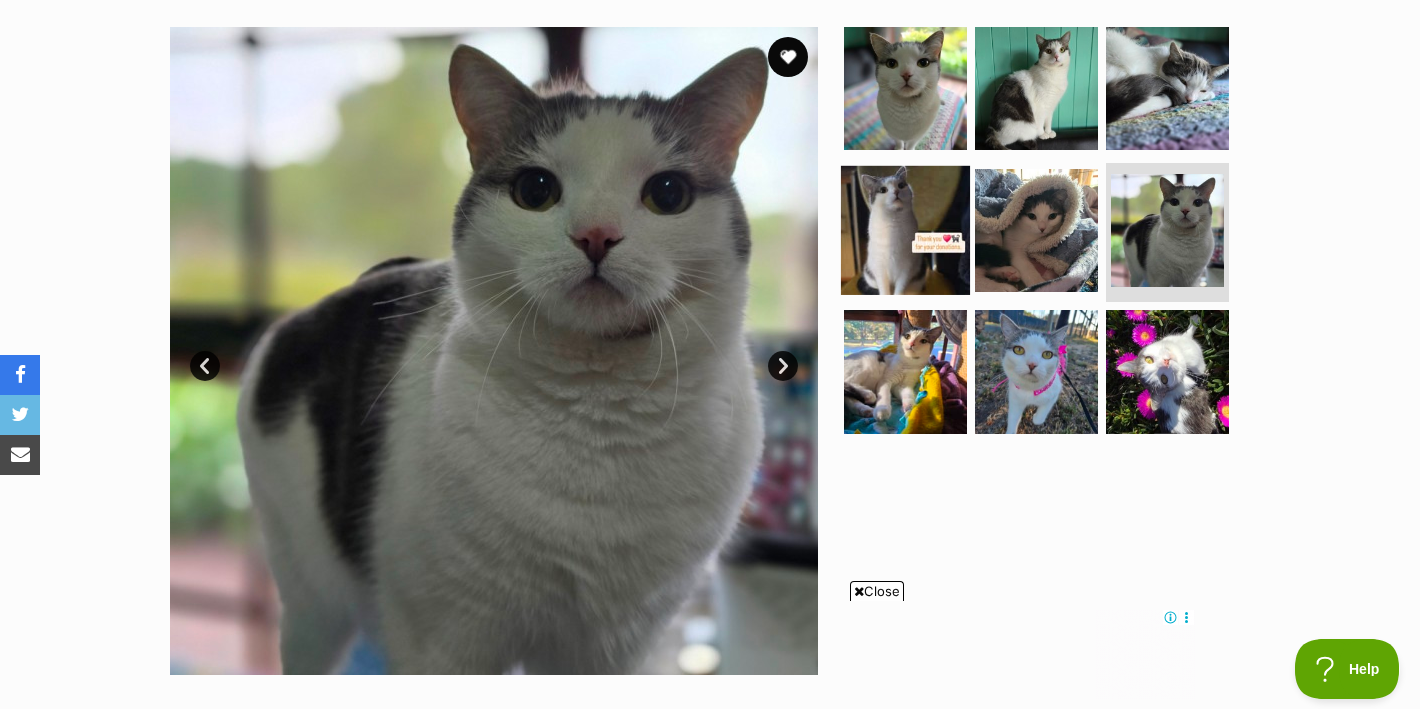 click at bounding box center (905, 229) 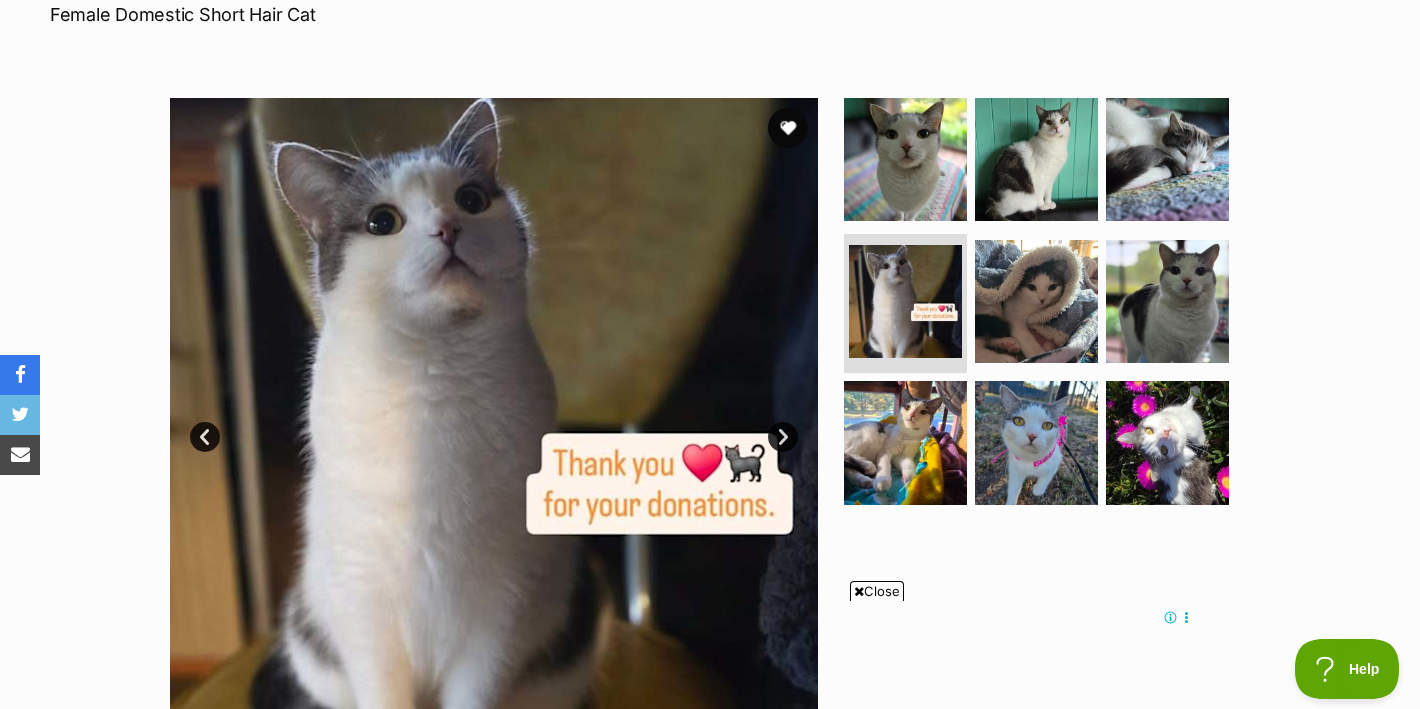 scroll, scrollTop: 302, scrollLeft: 0, axis: vertical 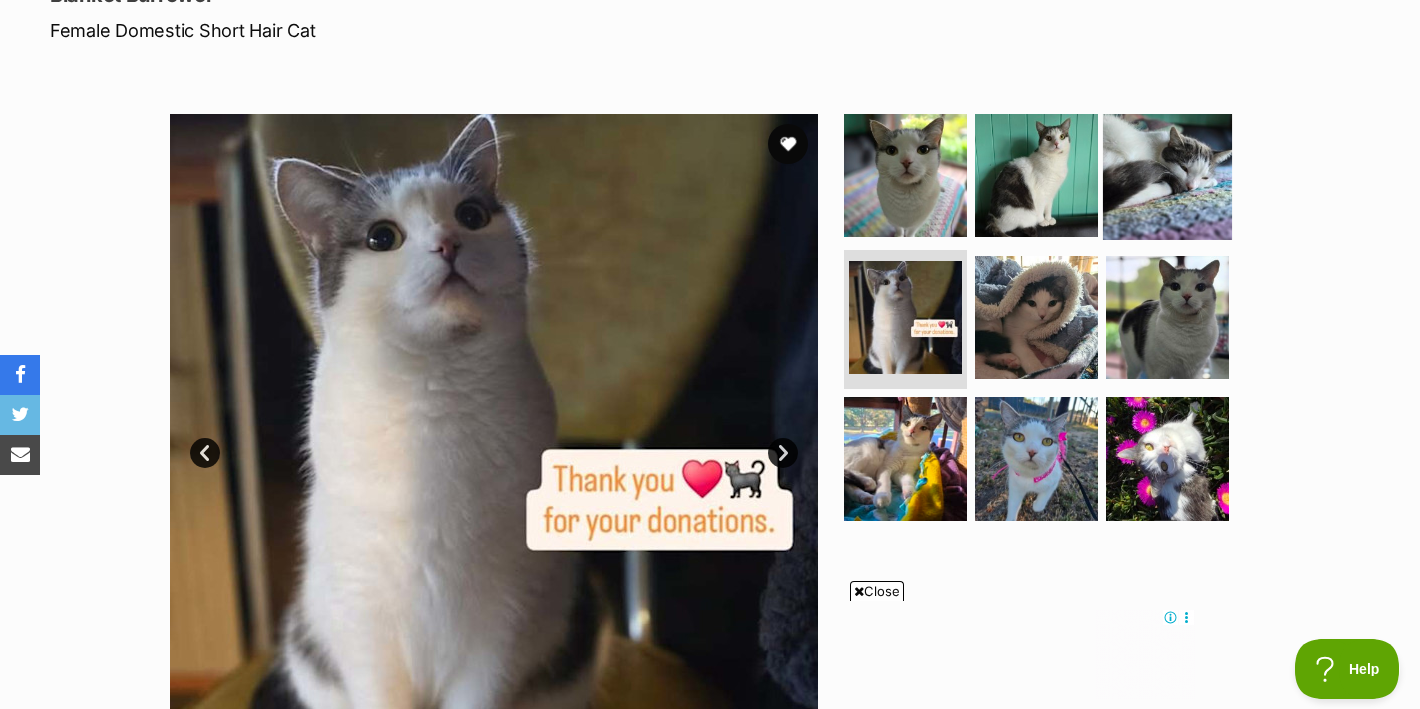 click at bounding box center (1167, 175) 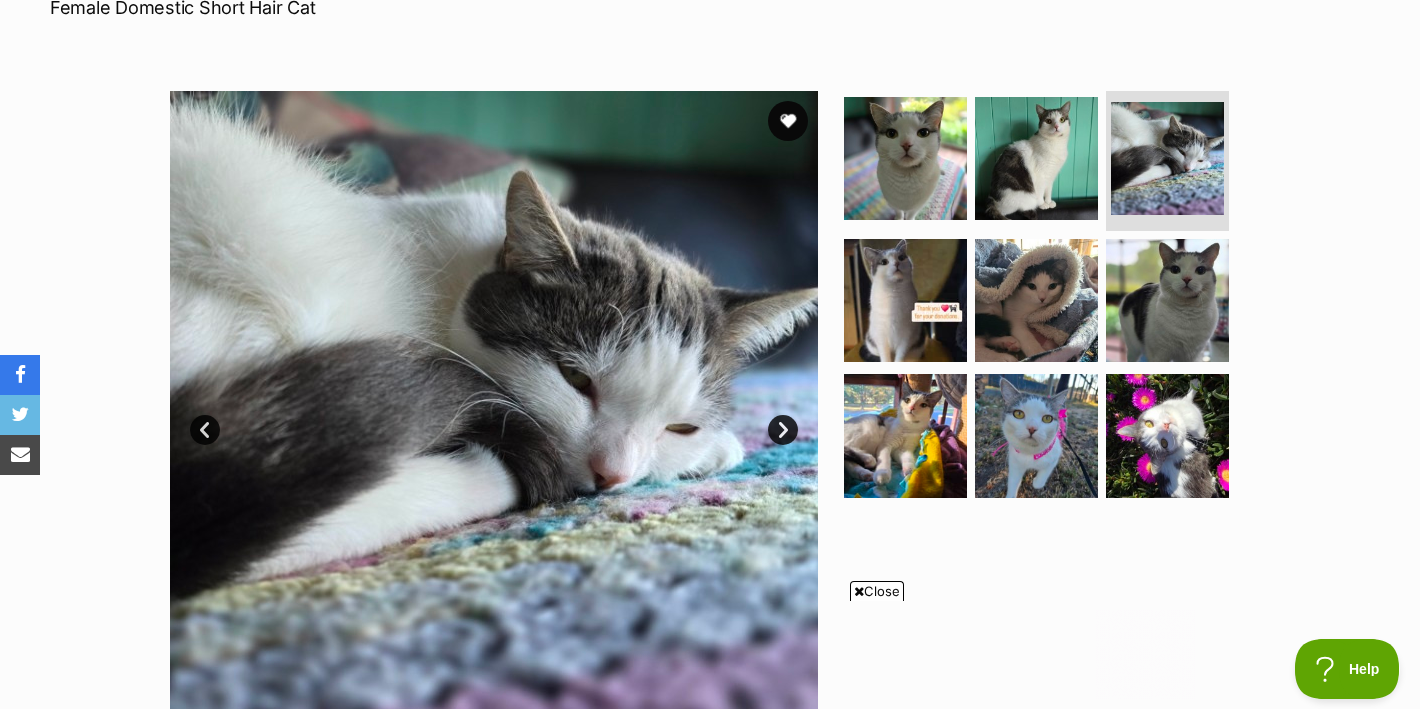 scroll, scrollTop: 0, scrollLeft: 0, axis: both 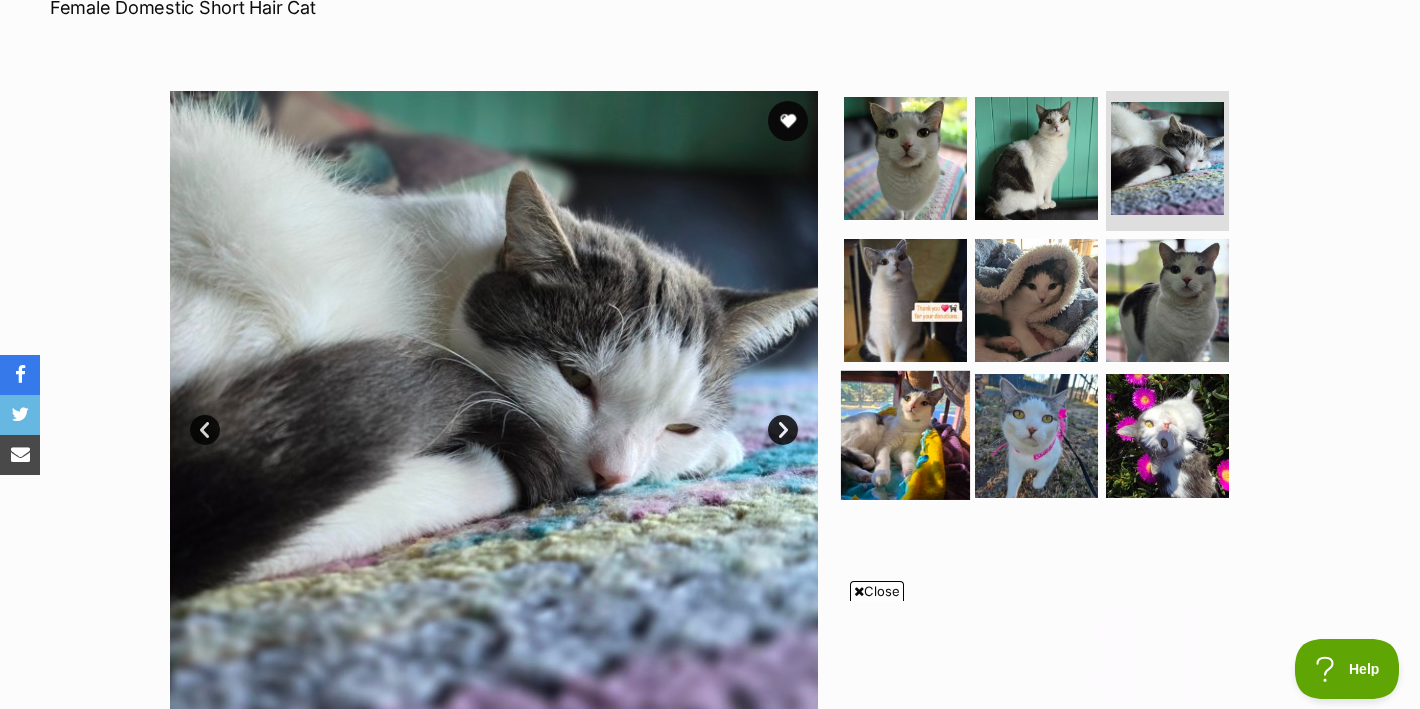 click at bounding box center [905, 435] 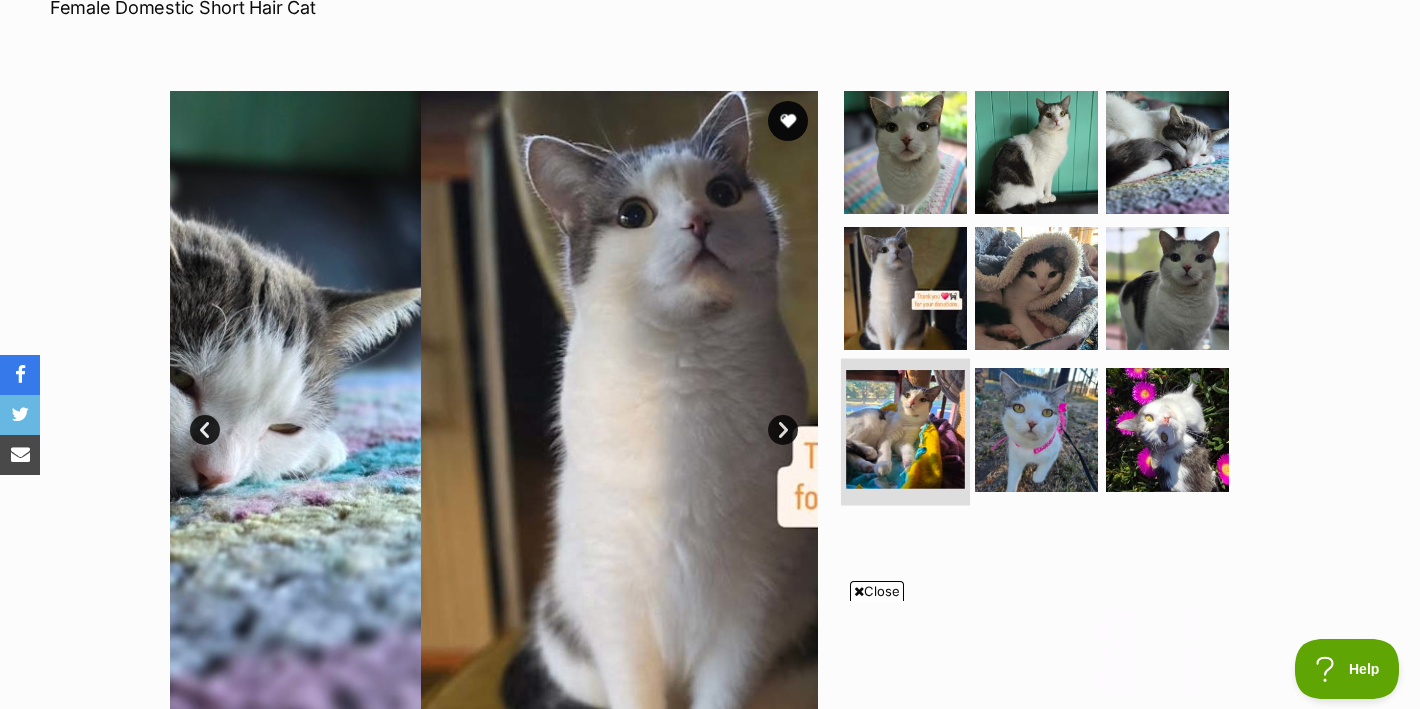 scroll, scrollTop: 0, scrollLeft: 0, axis: both 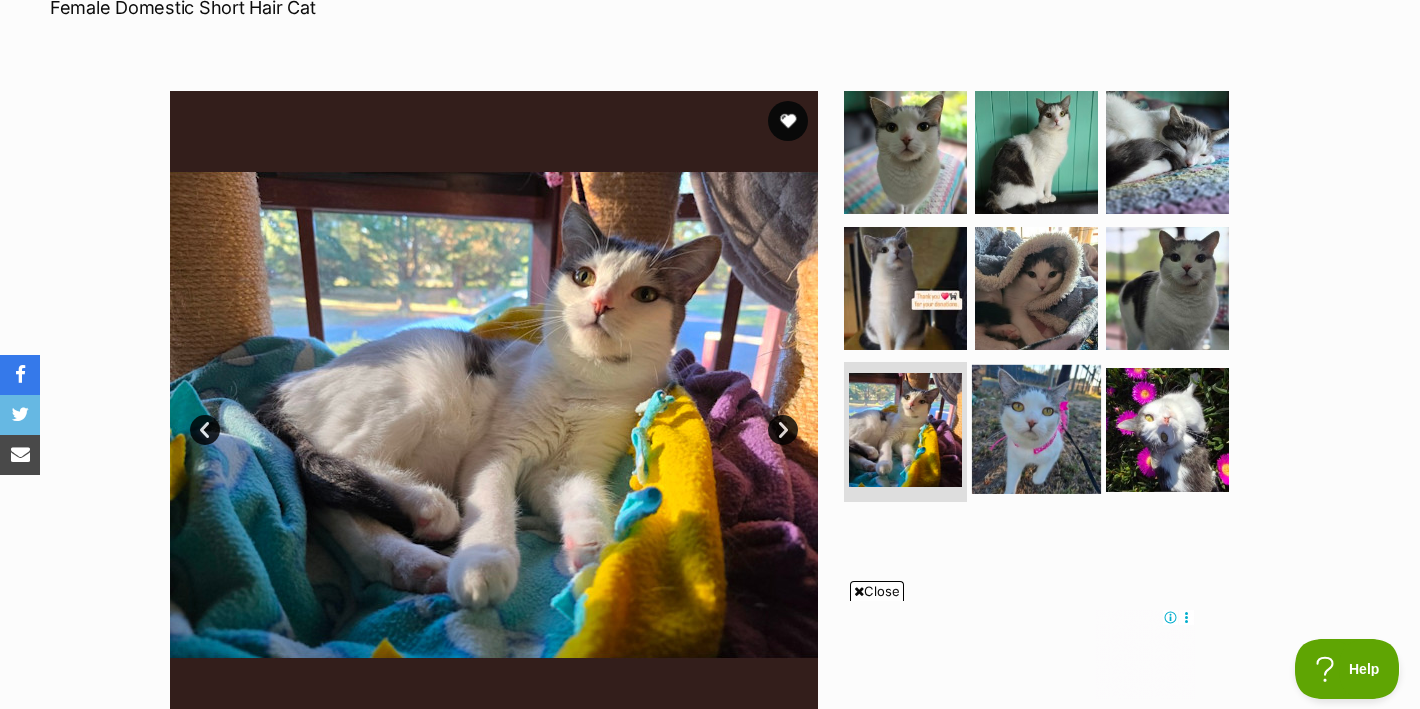 click at bounding box center [1036, 429] 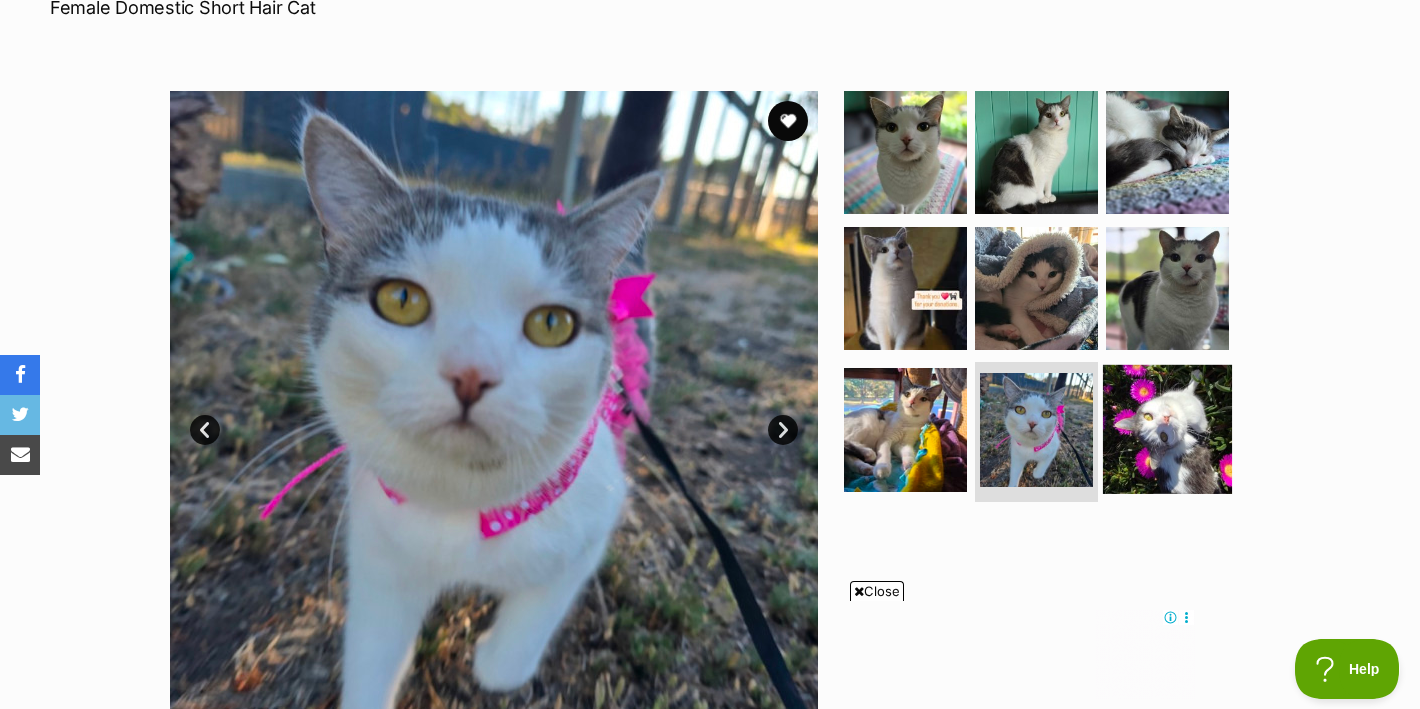 click at bounding box center [1167, 429] 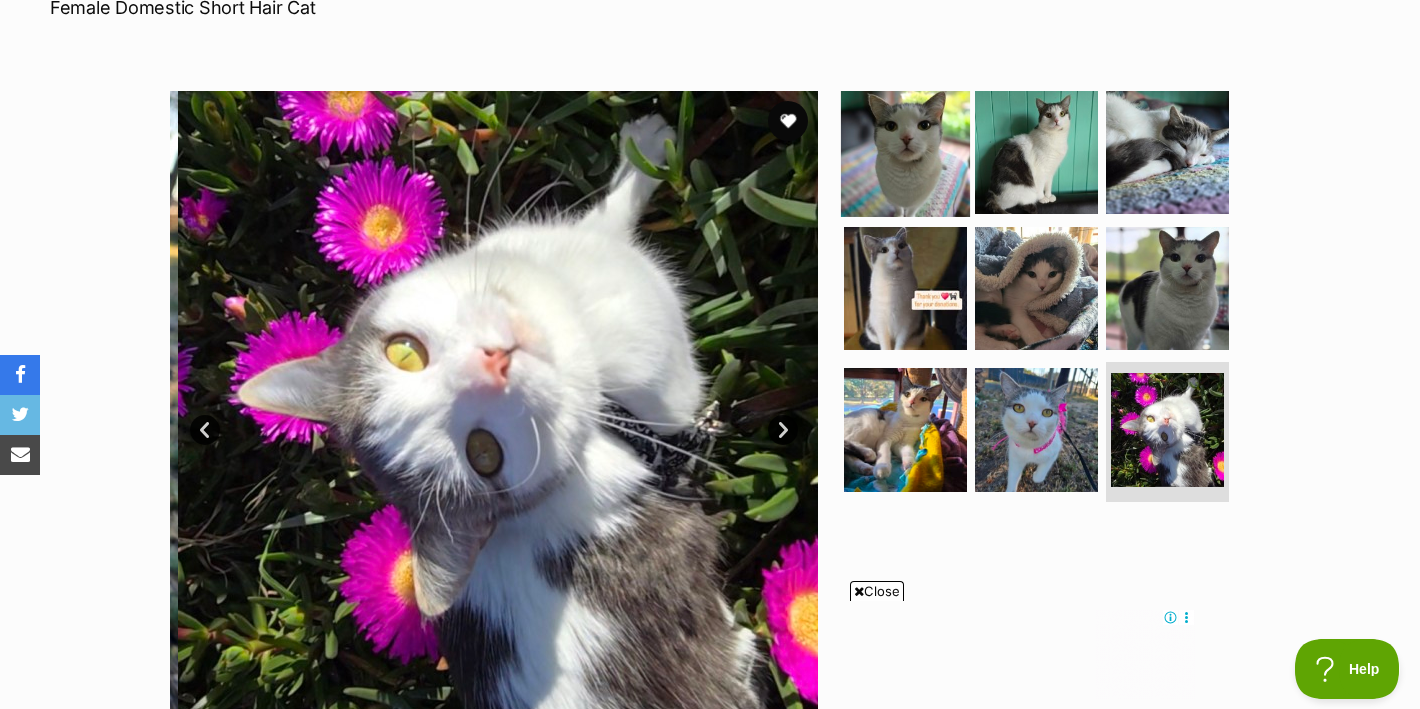 click at bounding box center [905, 152] 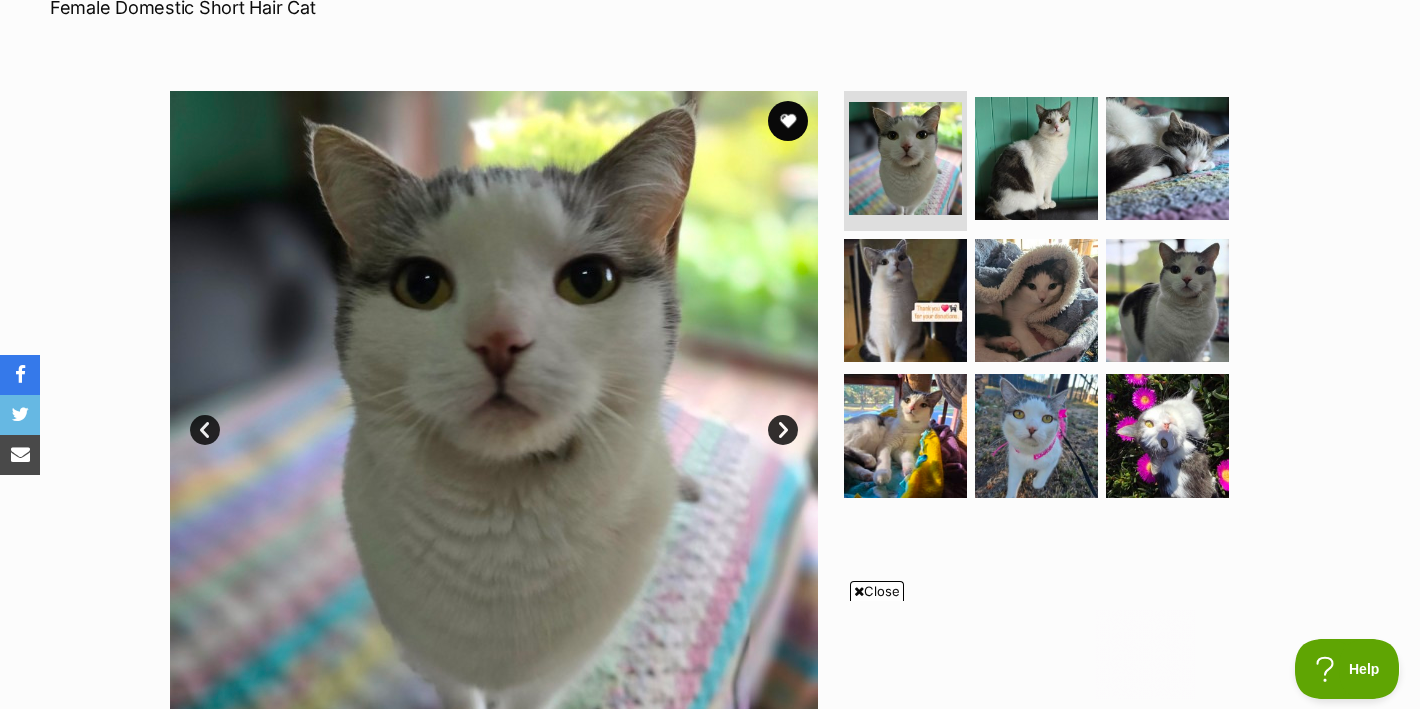 scroll, scrollTop: 0, scrollLeft: 0, axis: both 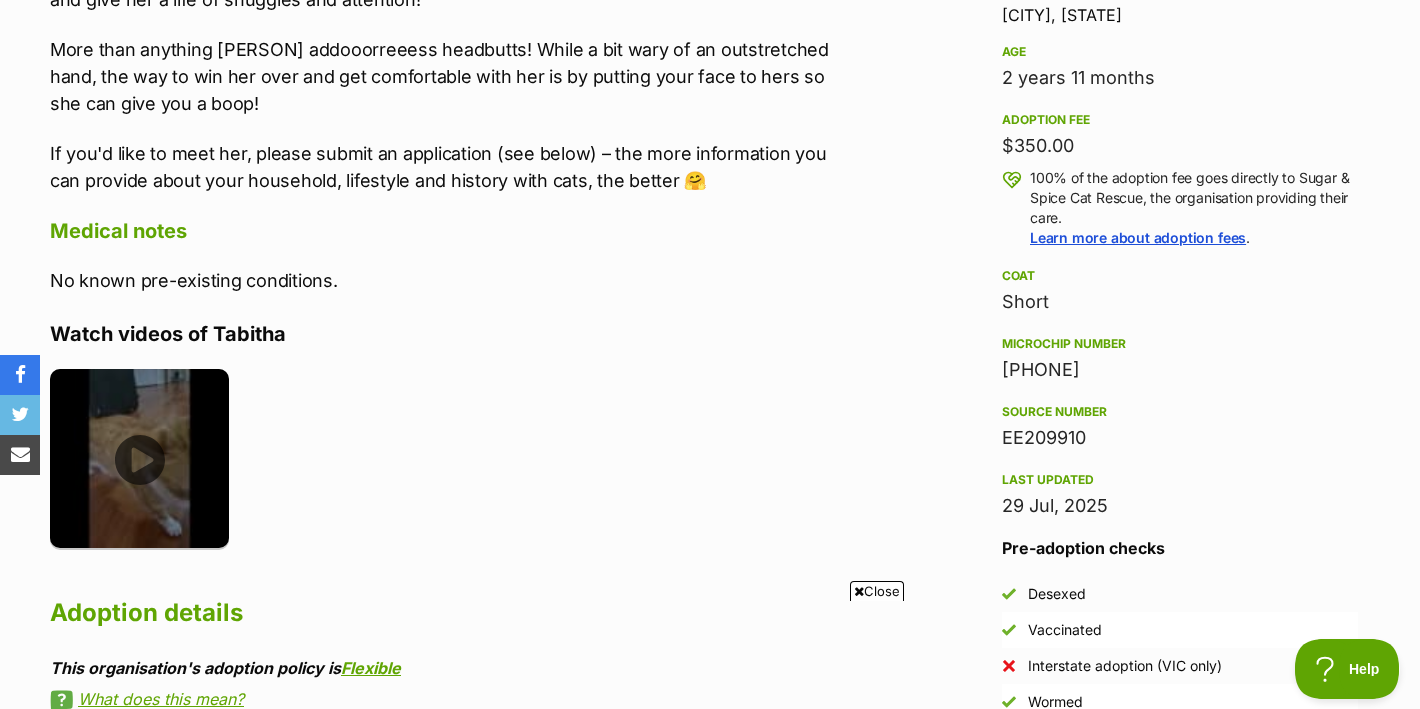 click at bounding box center (139, 458) 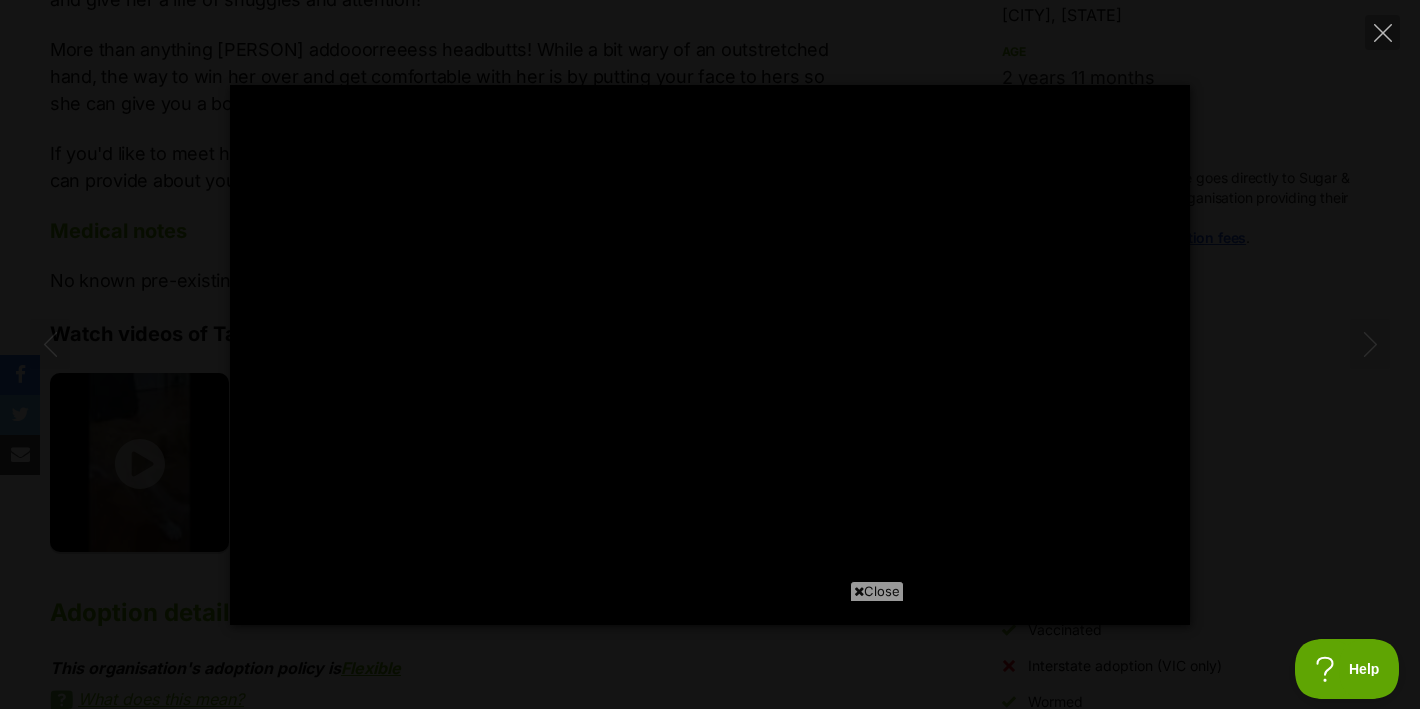 type on "100" 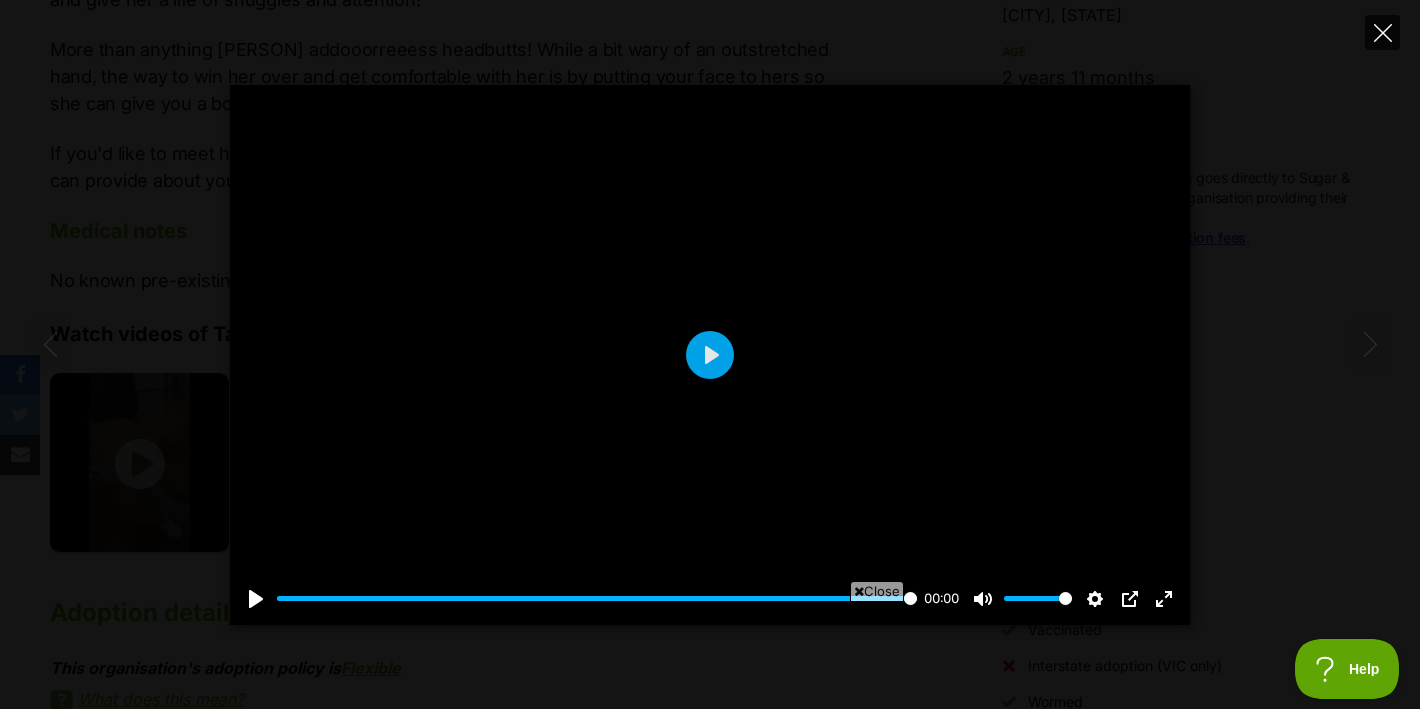 click at bounding box center [1382, 32] 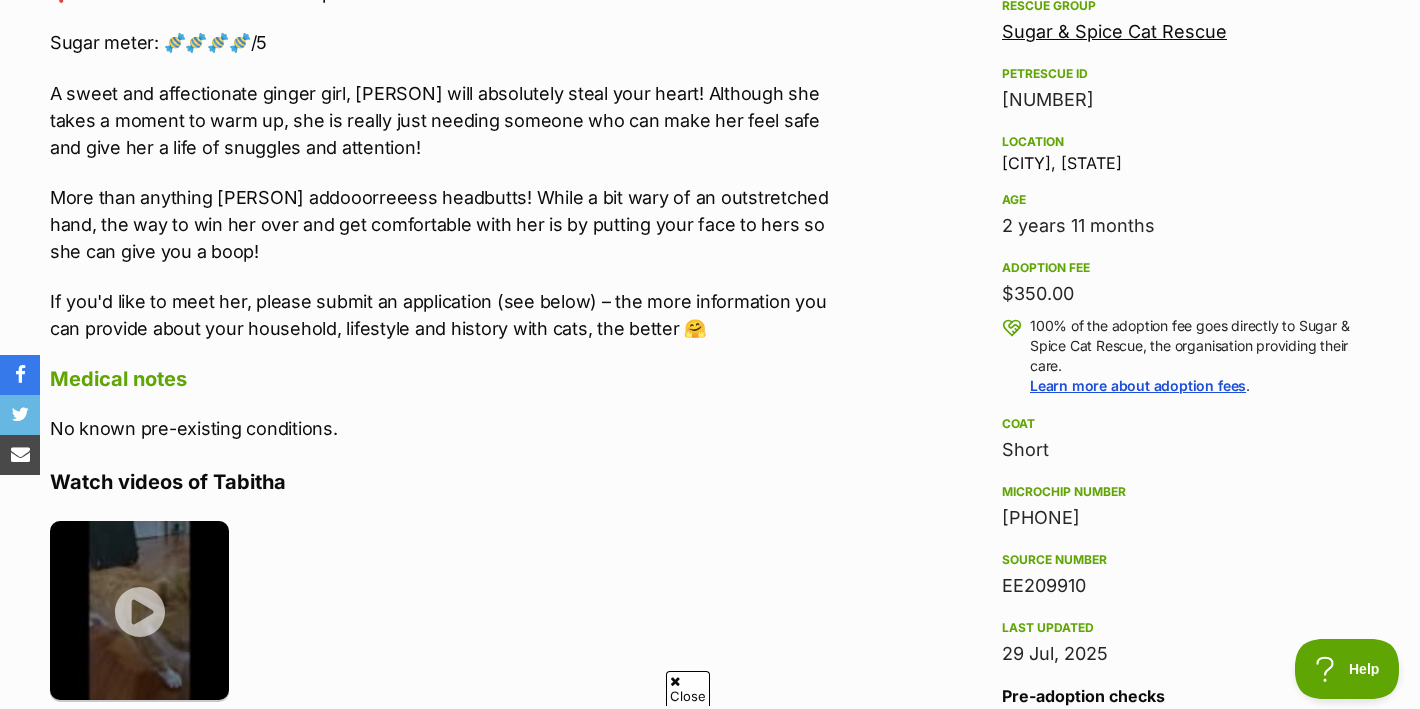 scroll, scrollTop: 0, scrollLeft: 0, axis: both 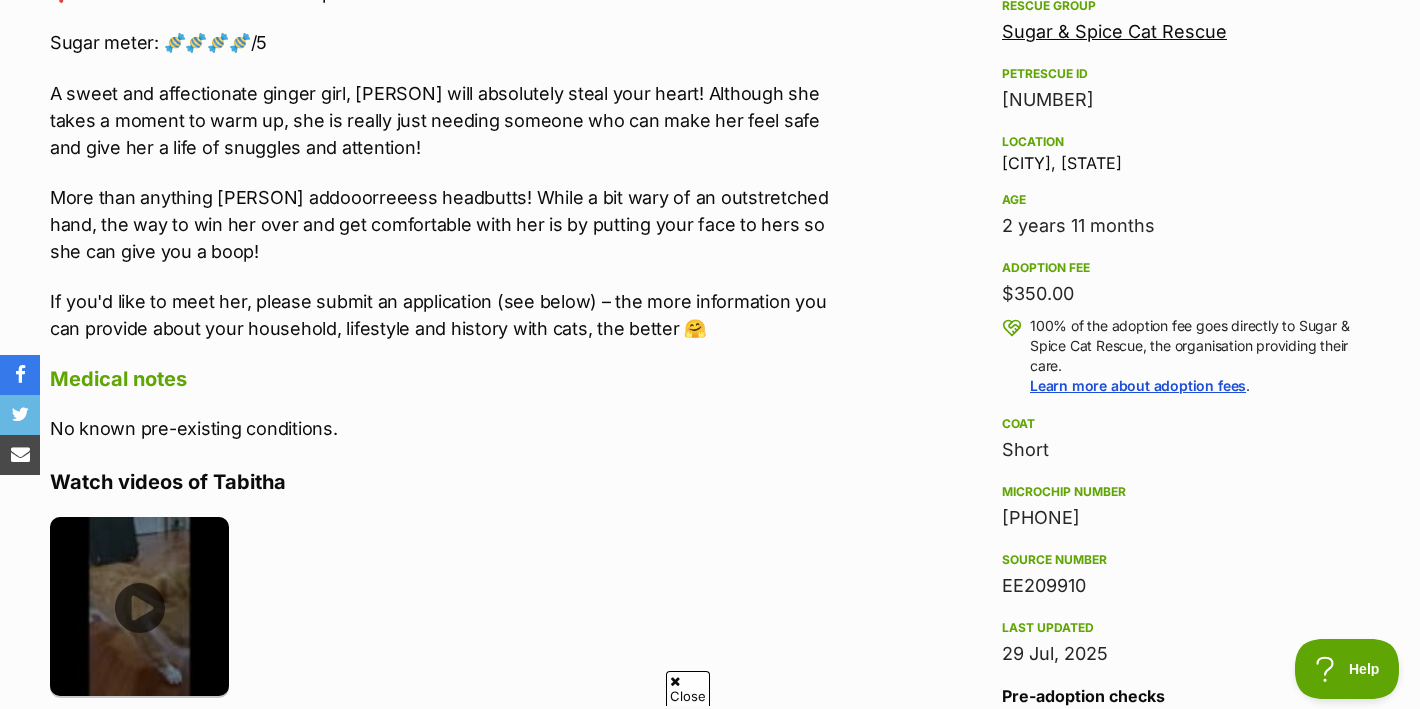 click at bounding box center (139, 606) 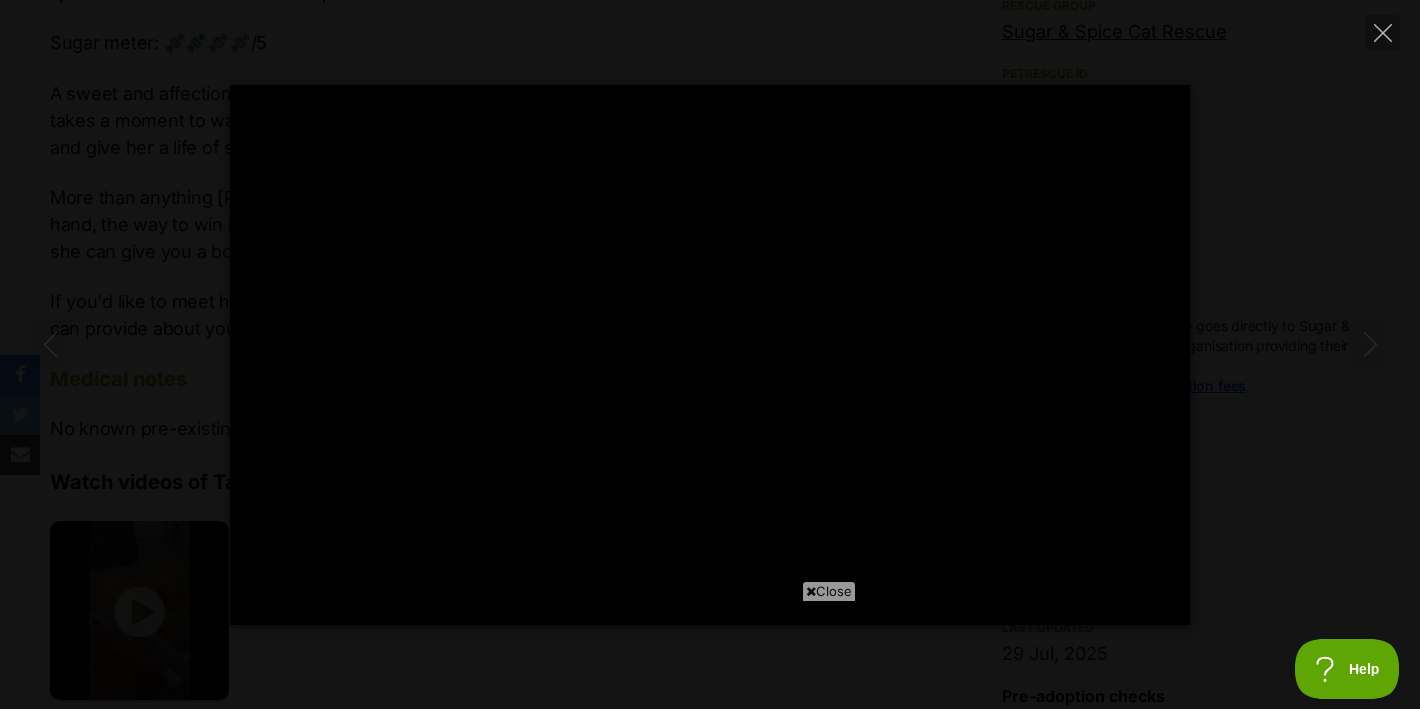 click on "Close" at bounding box center [710, 654] 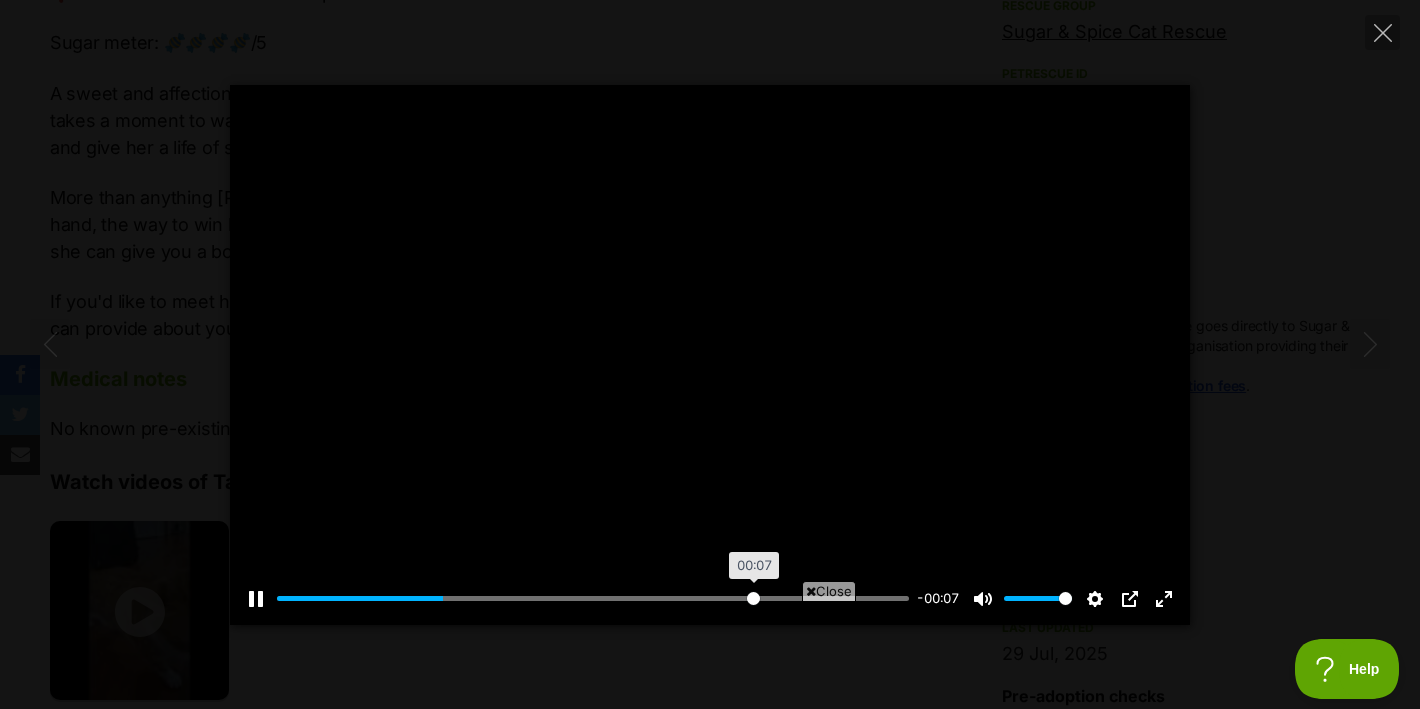 click at bounding box center [593, 598] 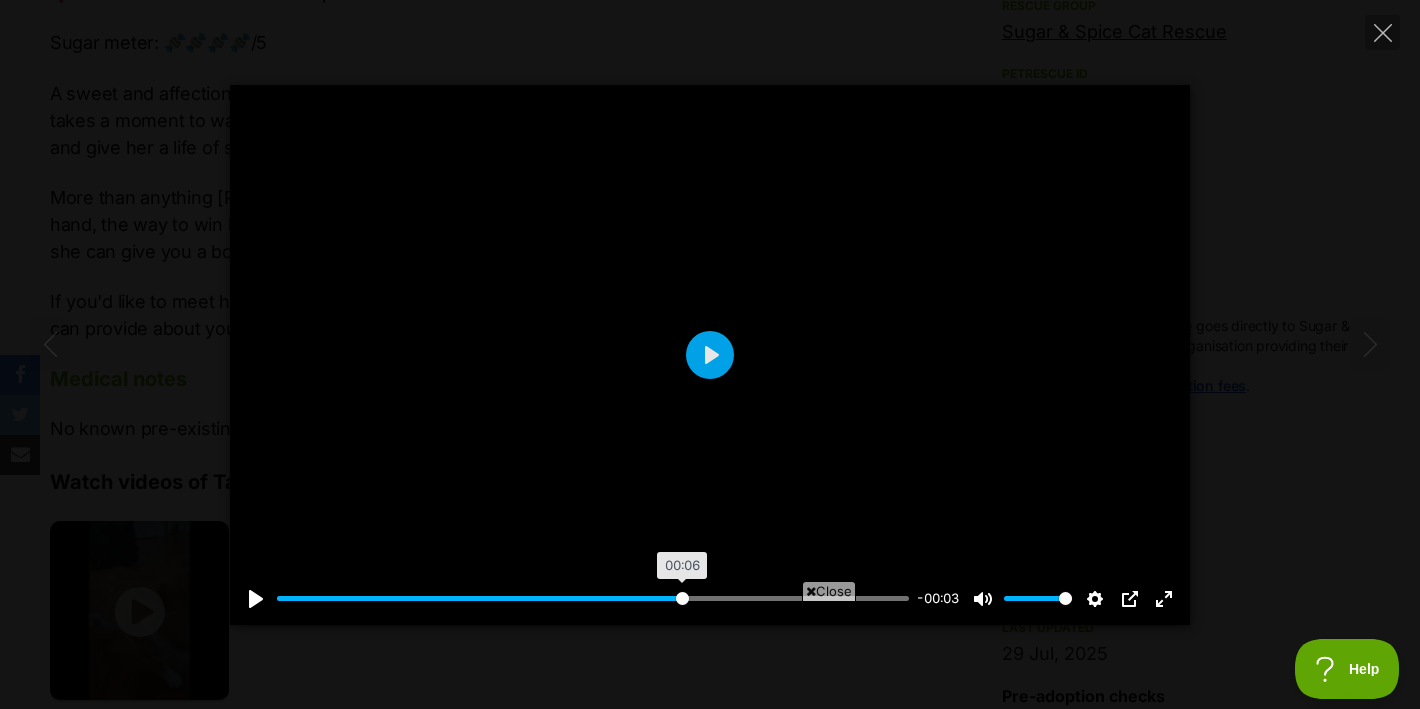 click at bounding box center (593, 598) 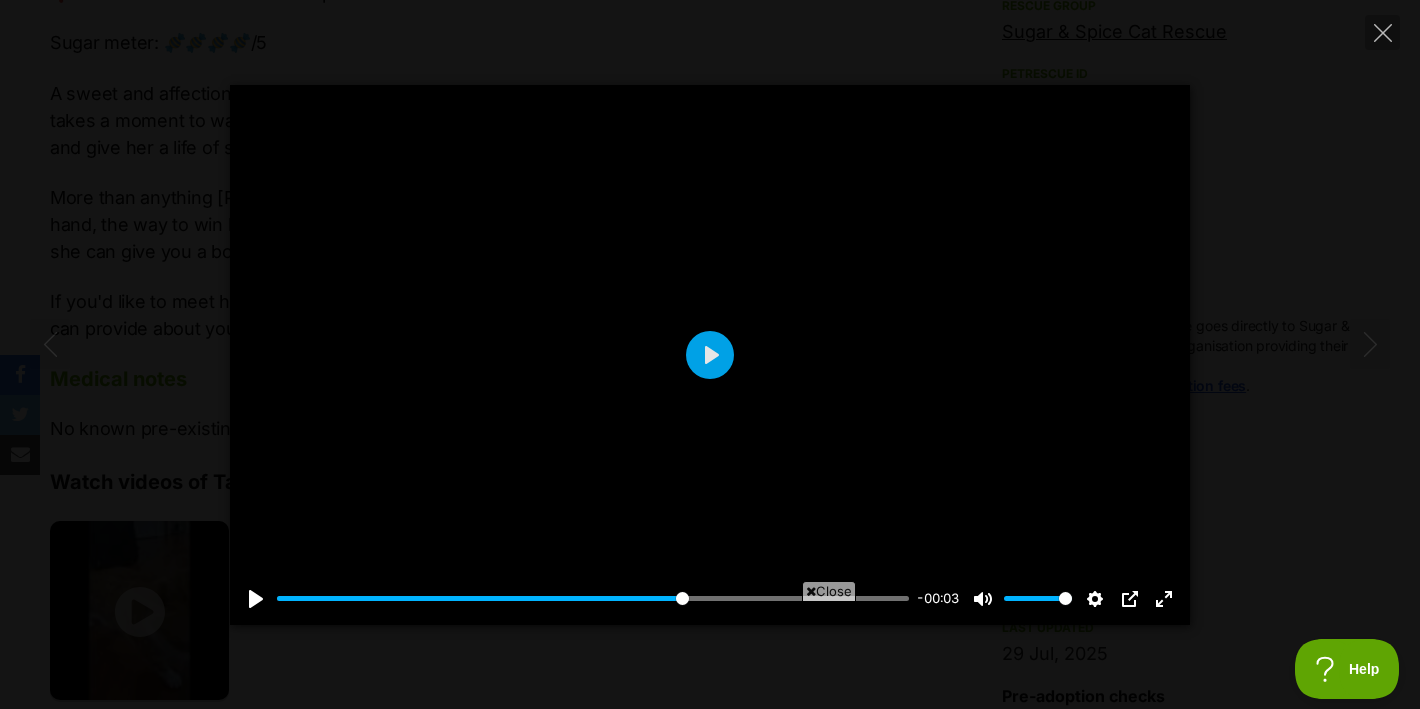 click at bounding box center (710, 355) 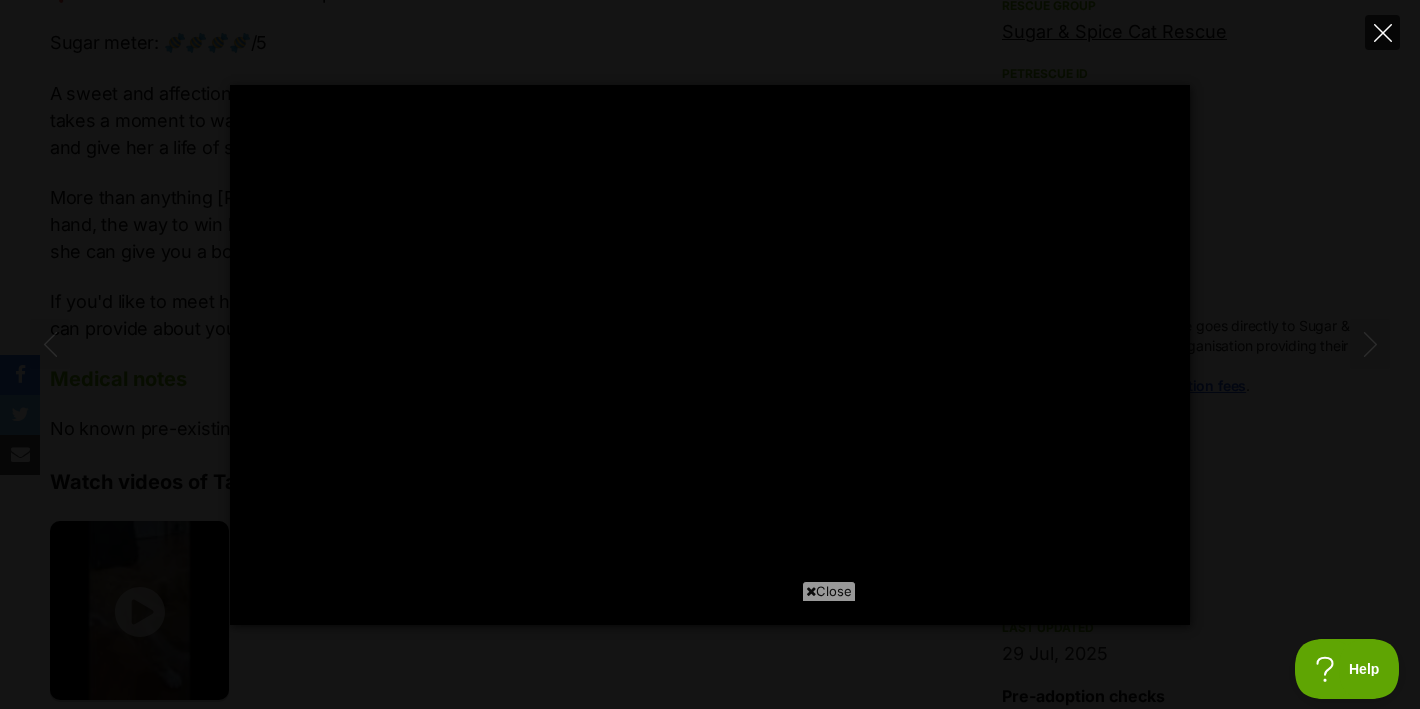 click at bounding box center [1382, 32] 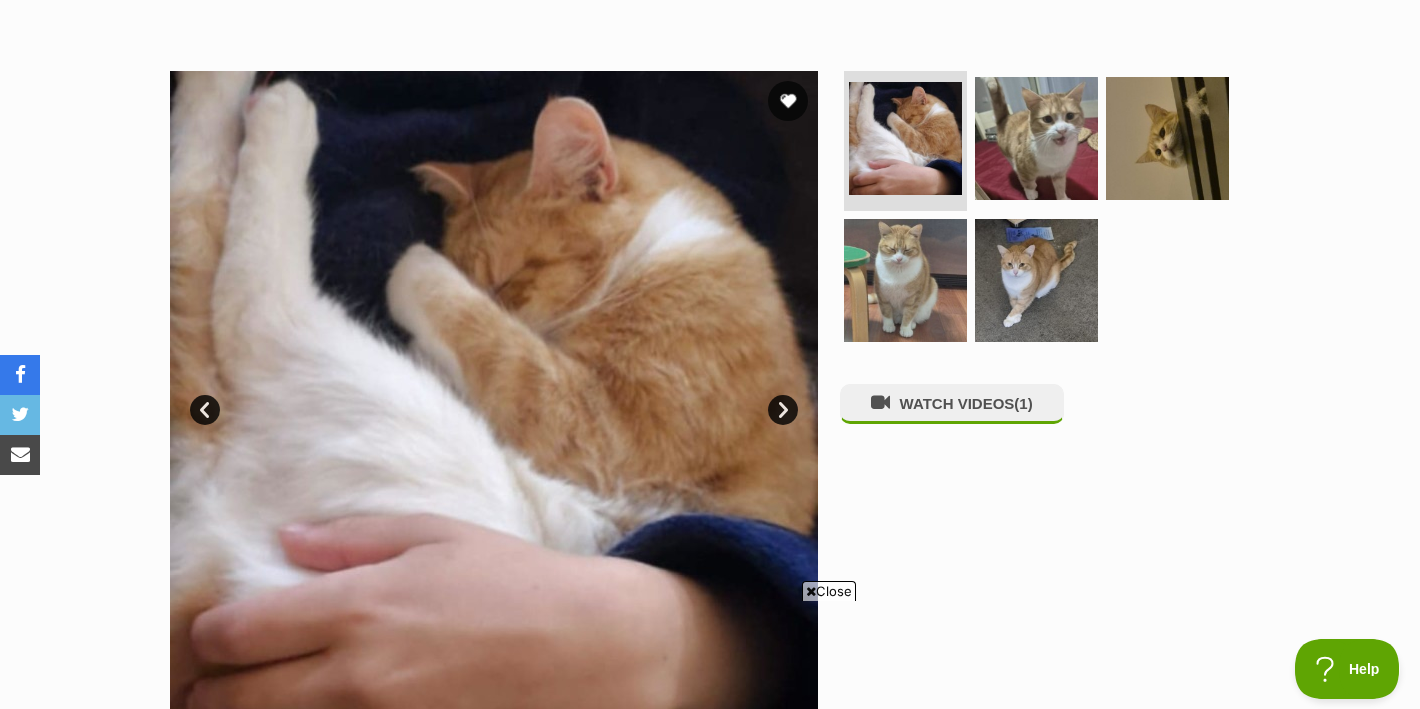 scroll, scrollTop: 276, scrollLeft: 0, axis: vertical 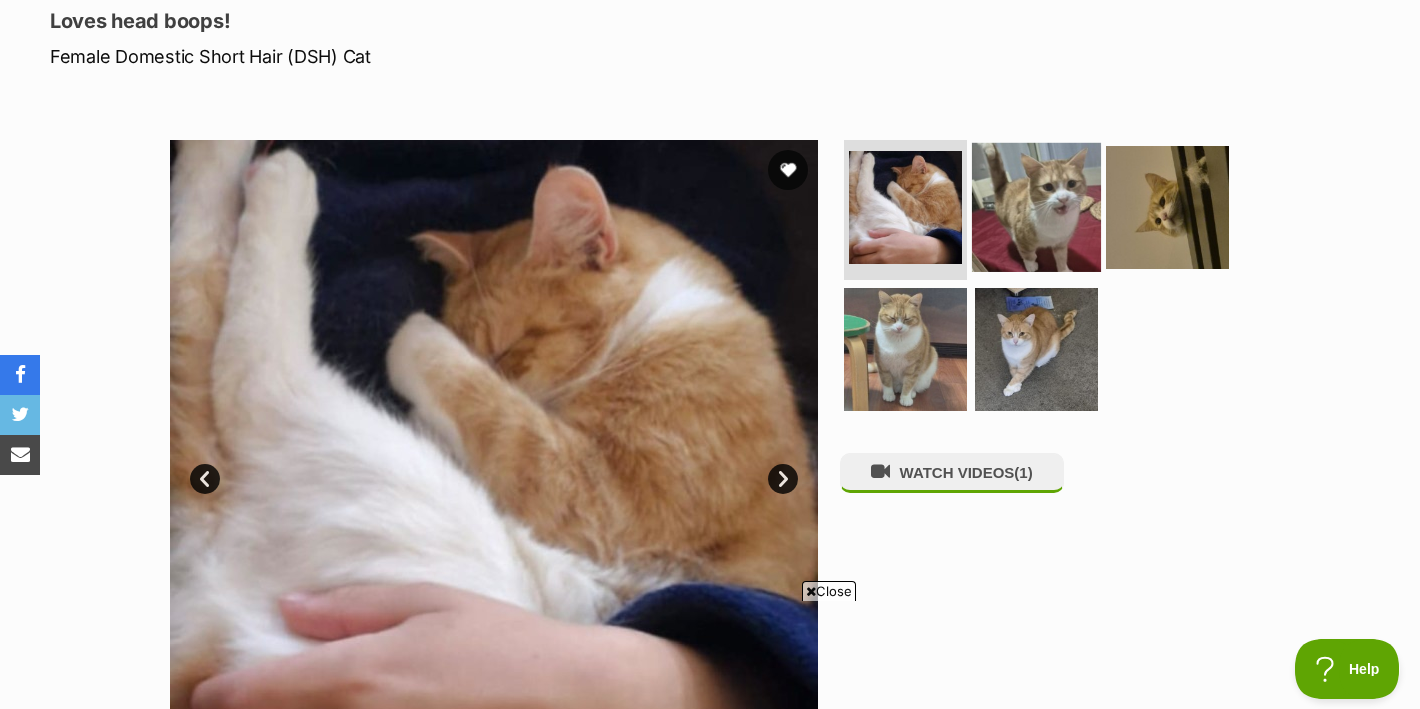 click at bounding box center (1036, 207) 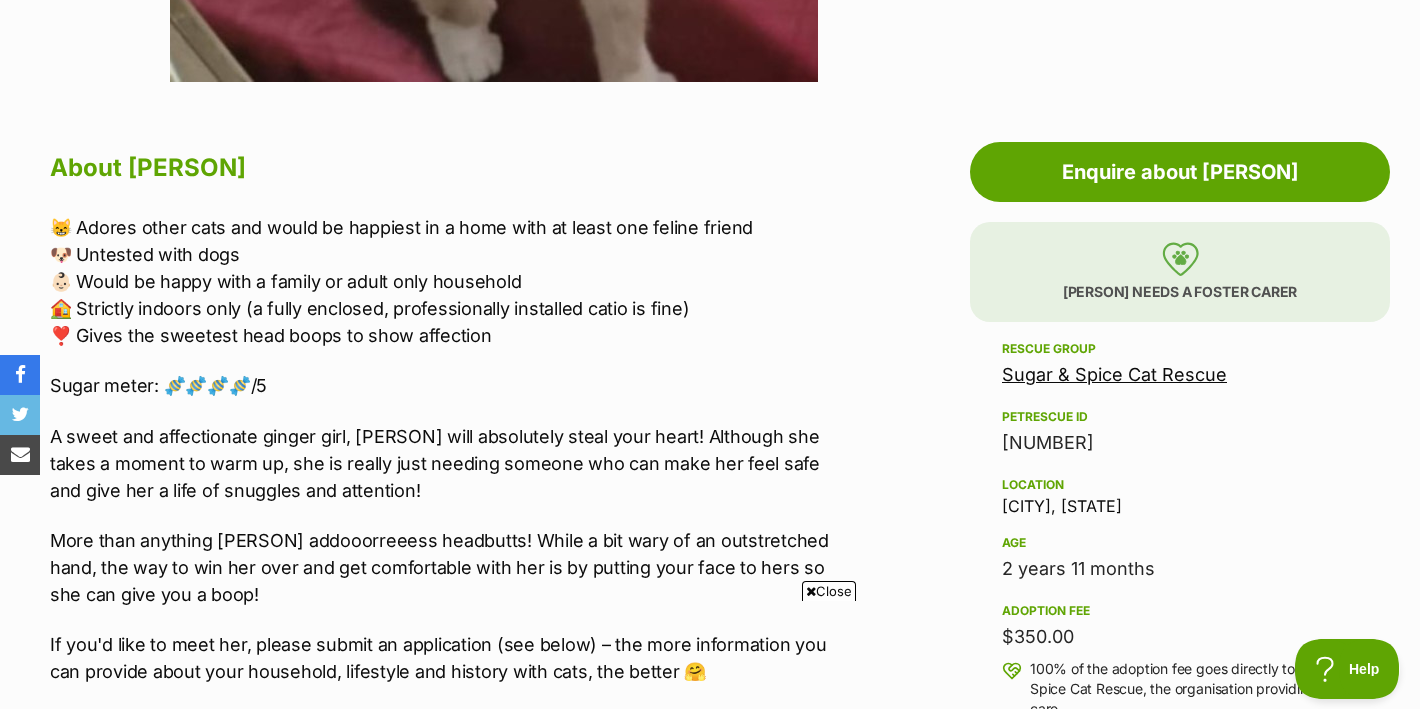 scroll, scrollTop: 997, scrollLeft: 0, axis: vertical 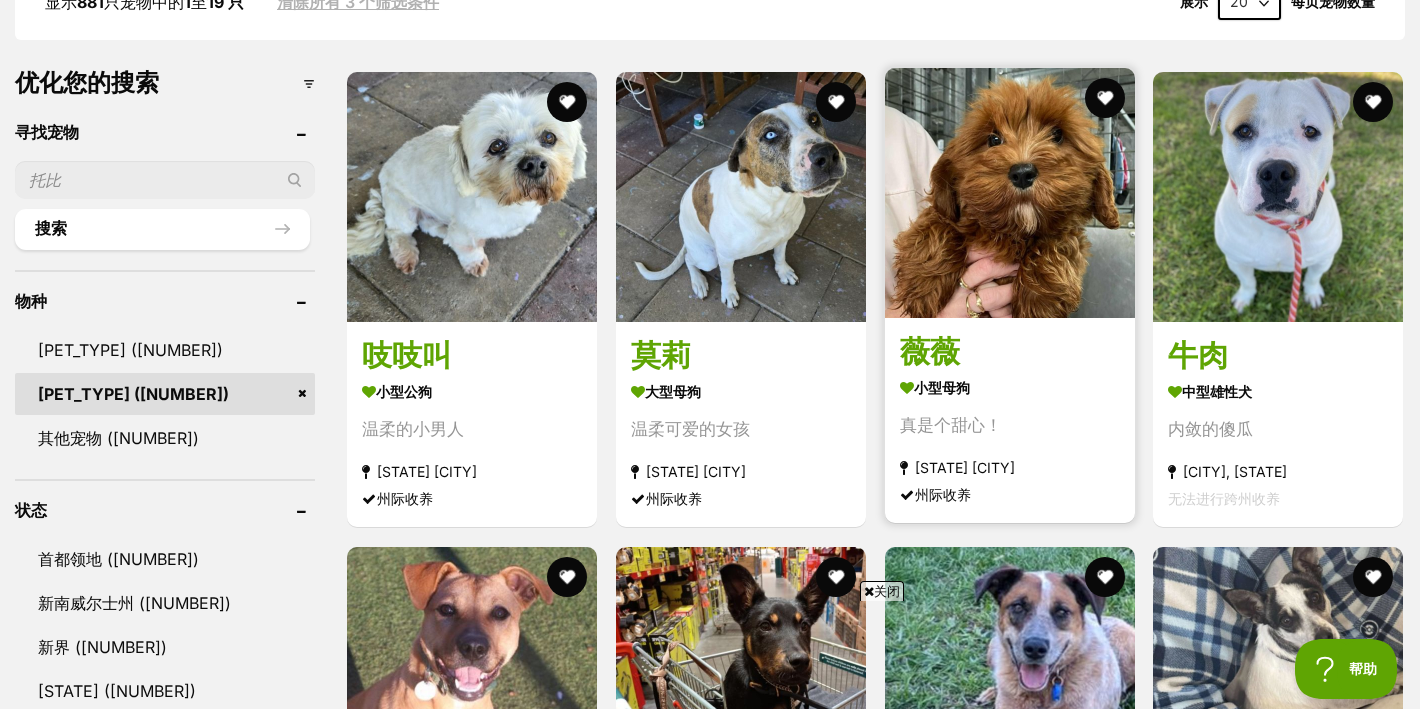 click at bounding box center (1010, 193) 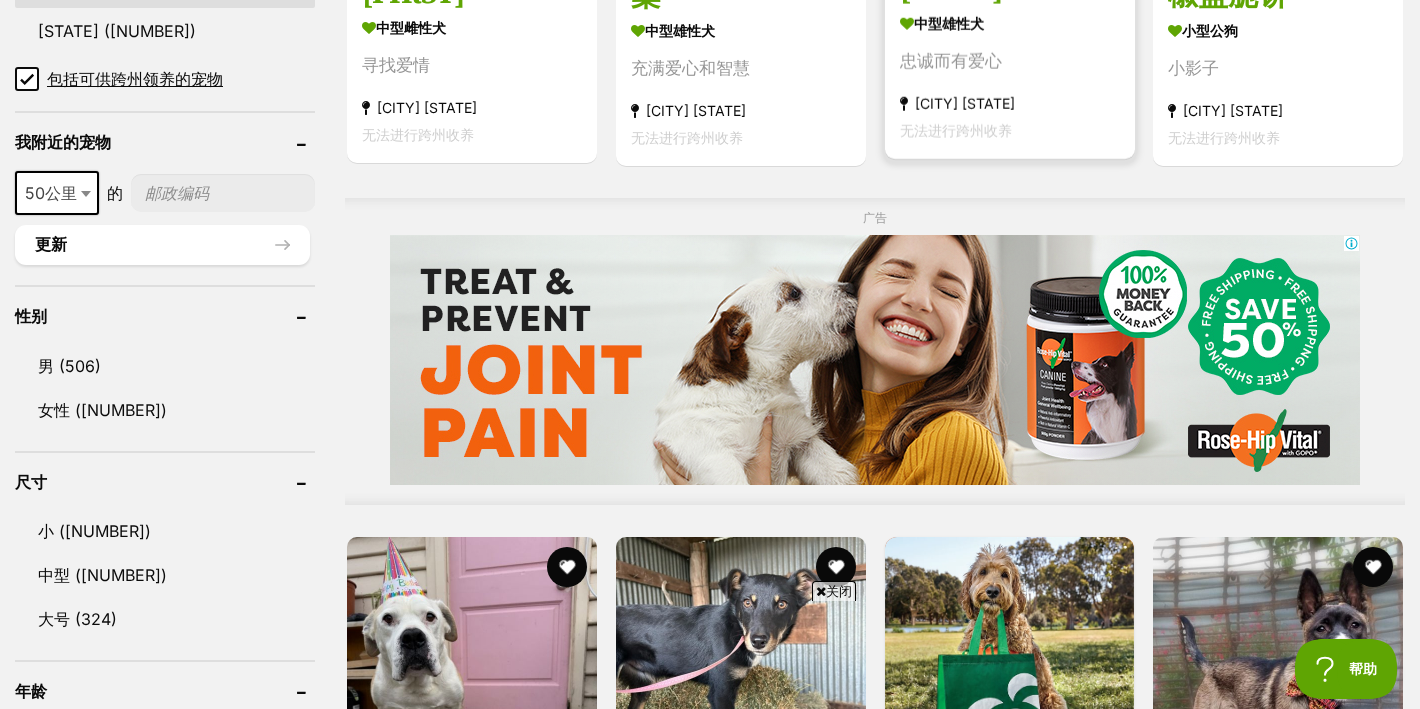 scroll, scrollTop: 1669, scrollLeft: 0, axis: vertical 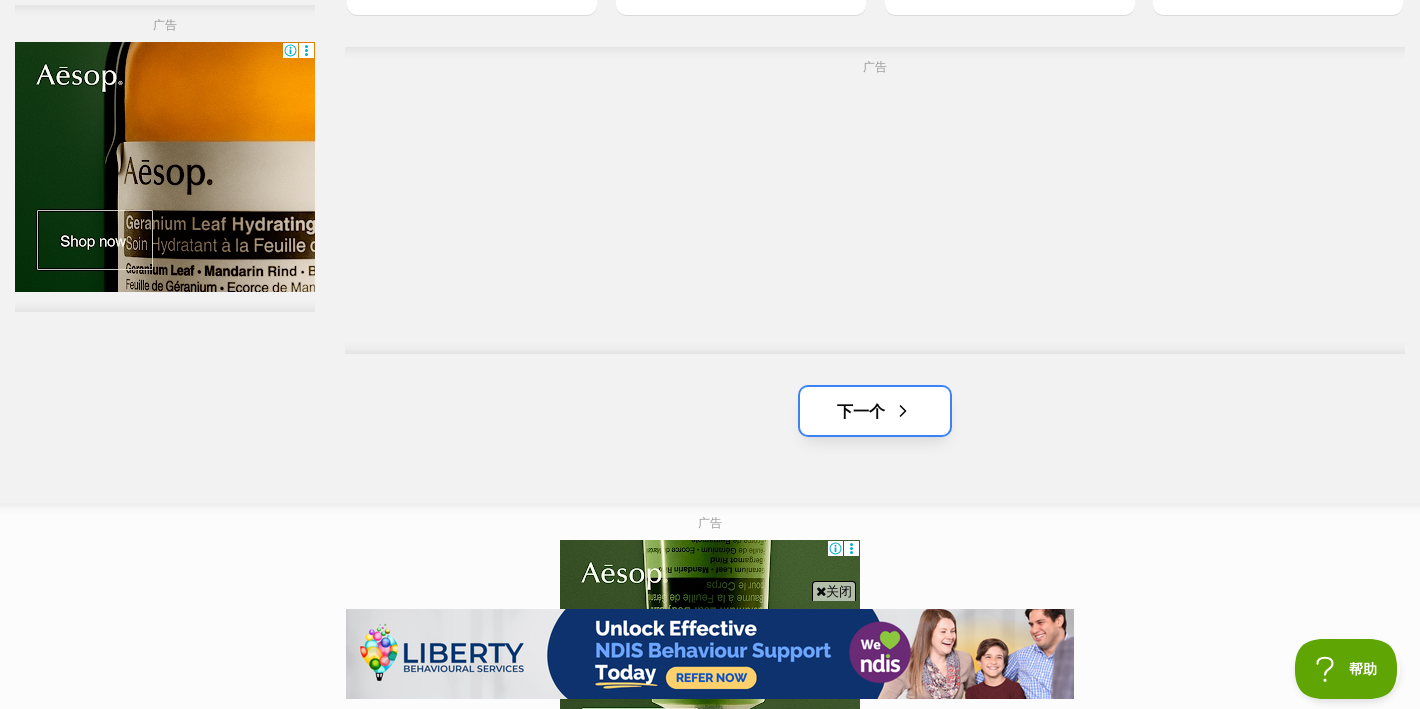 click at bounding box center (903, 411) 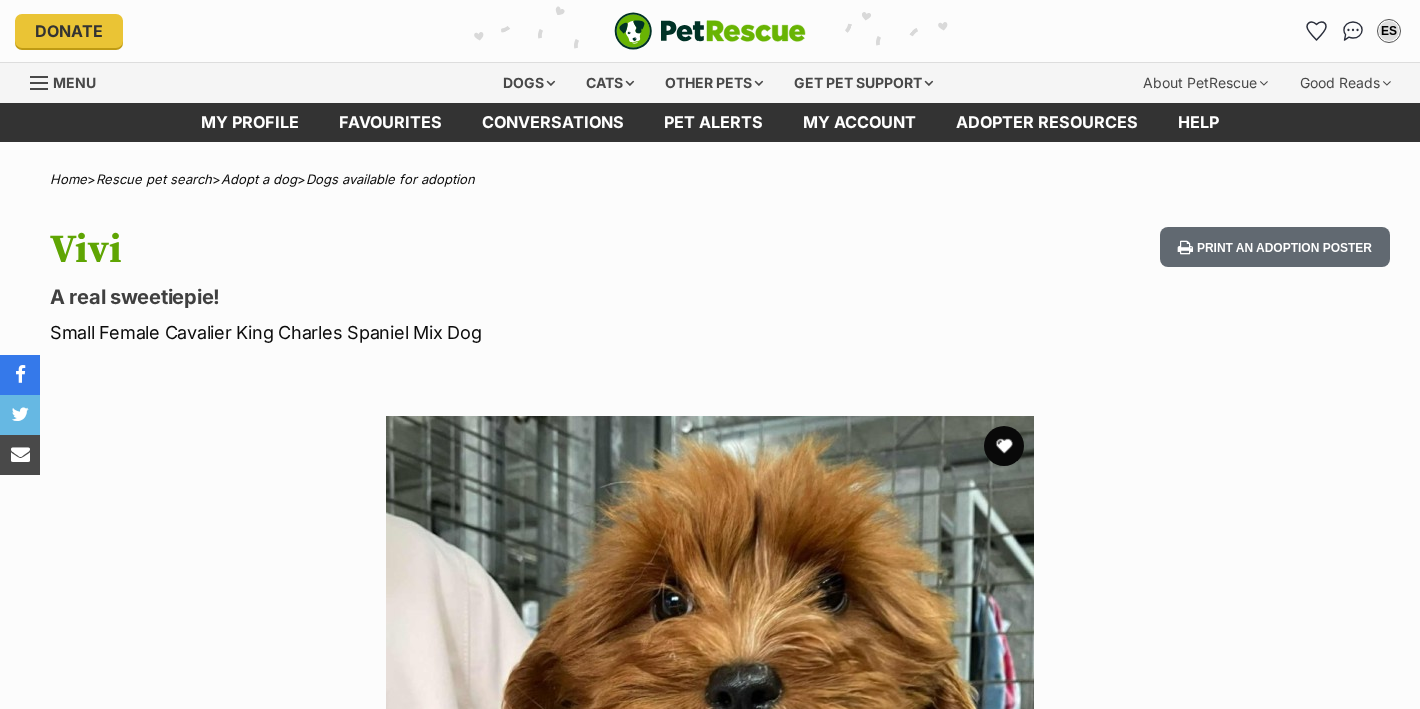 scroll, scrollTop: 407, scrollLeft: 0, axis: vertical 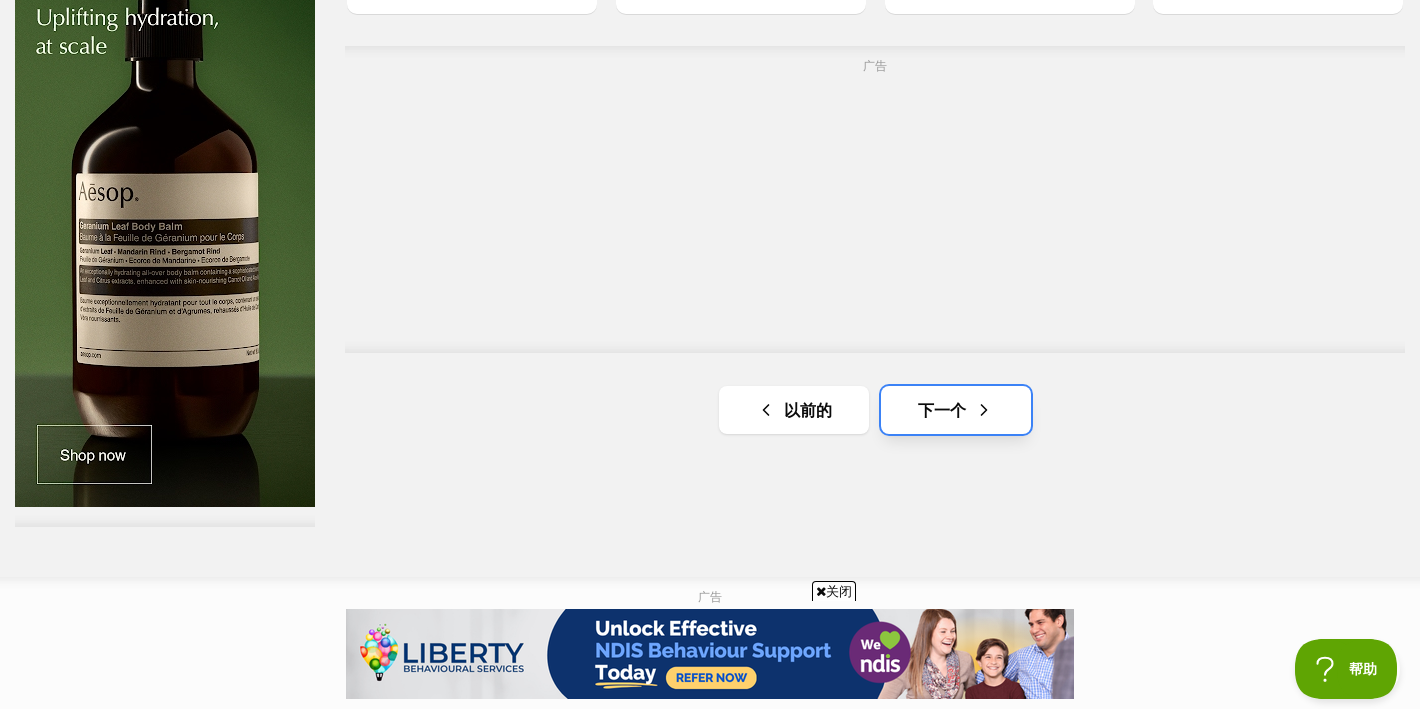 click on "下一个" at bounding box center (942, 410) 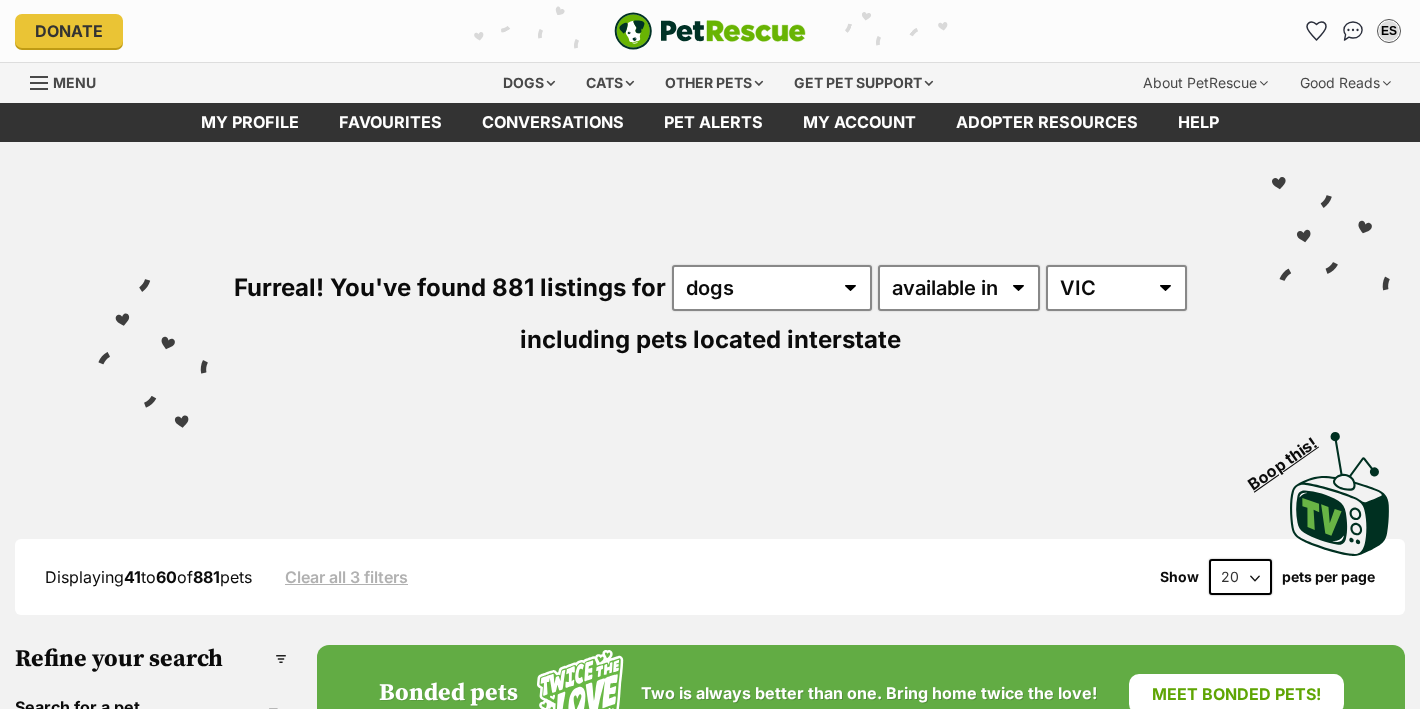 scroll, scrollTop: 0, scrollLeft: 0, axis: both 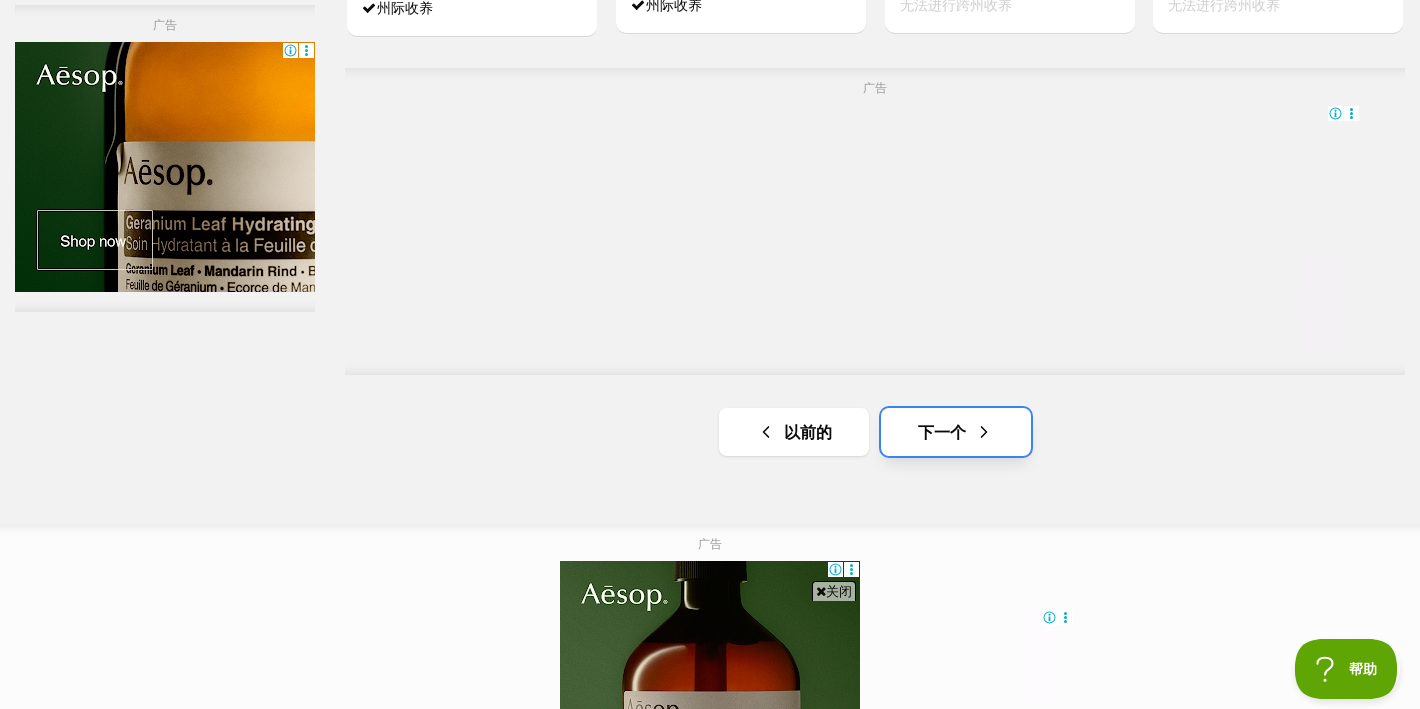 click at bounding box center (984, 432) 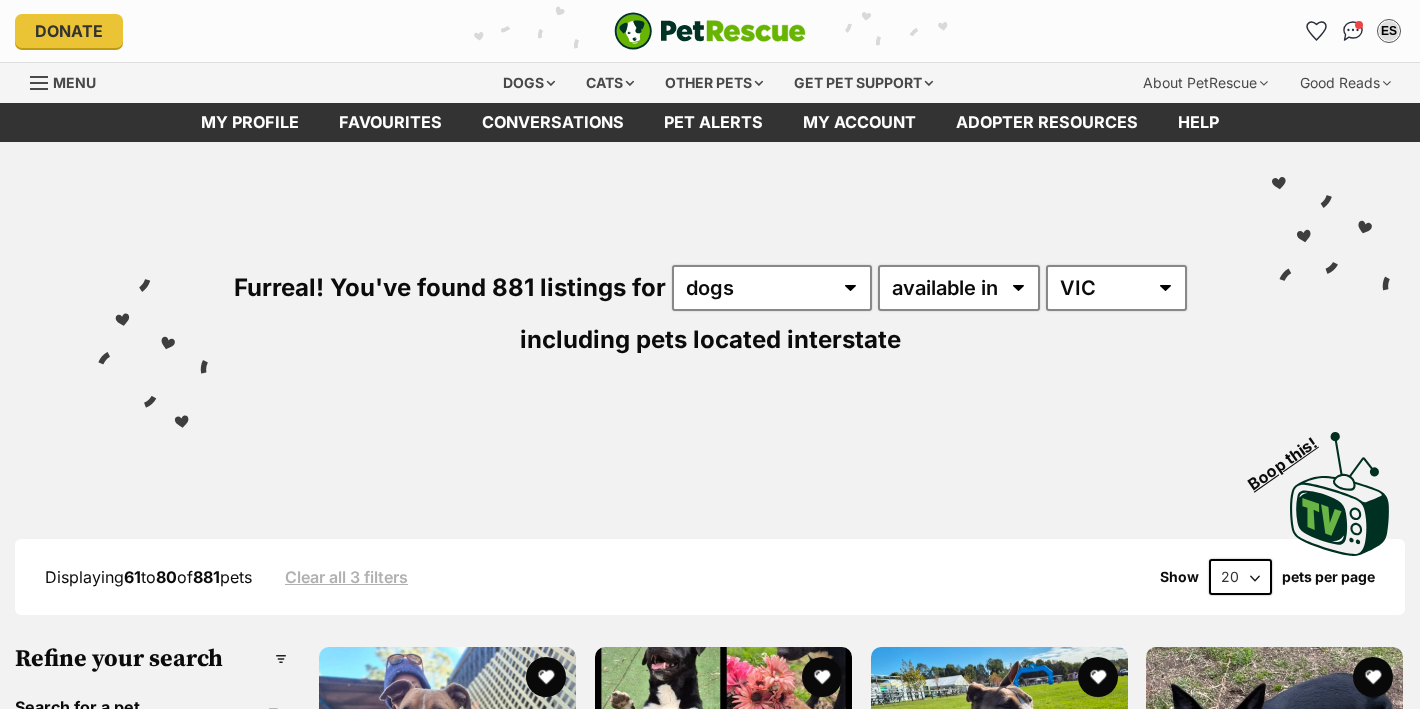 scroll, scrollTop: 0, scrollLeft: 0, axis: both 